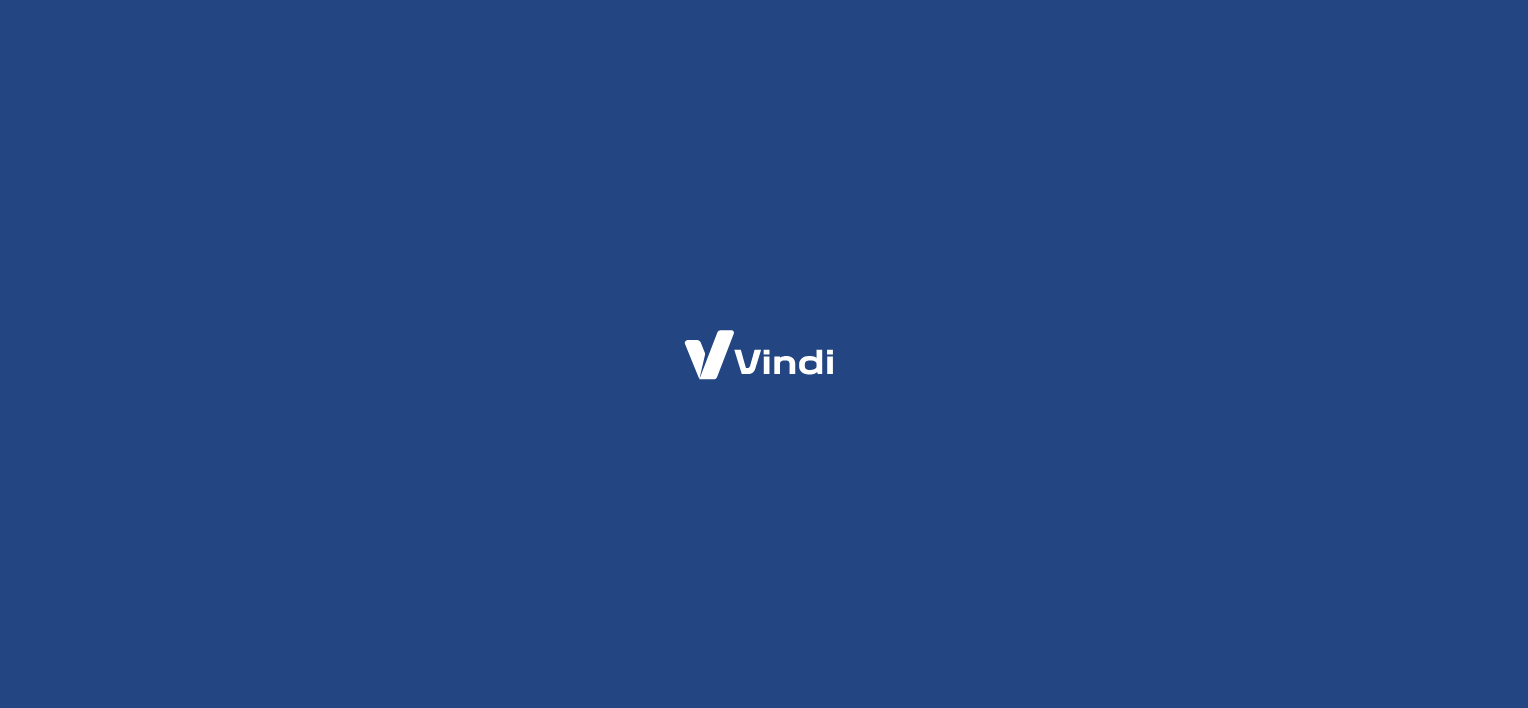 scroll, scrollTop: 0, scrollLeft: 0, axis: both 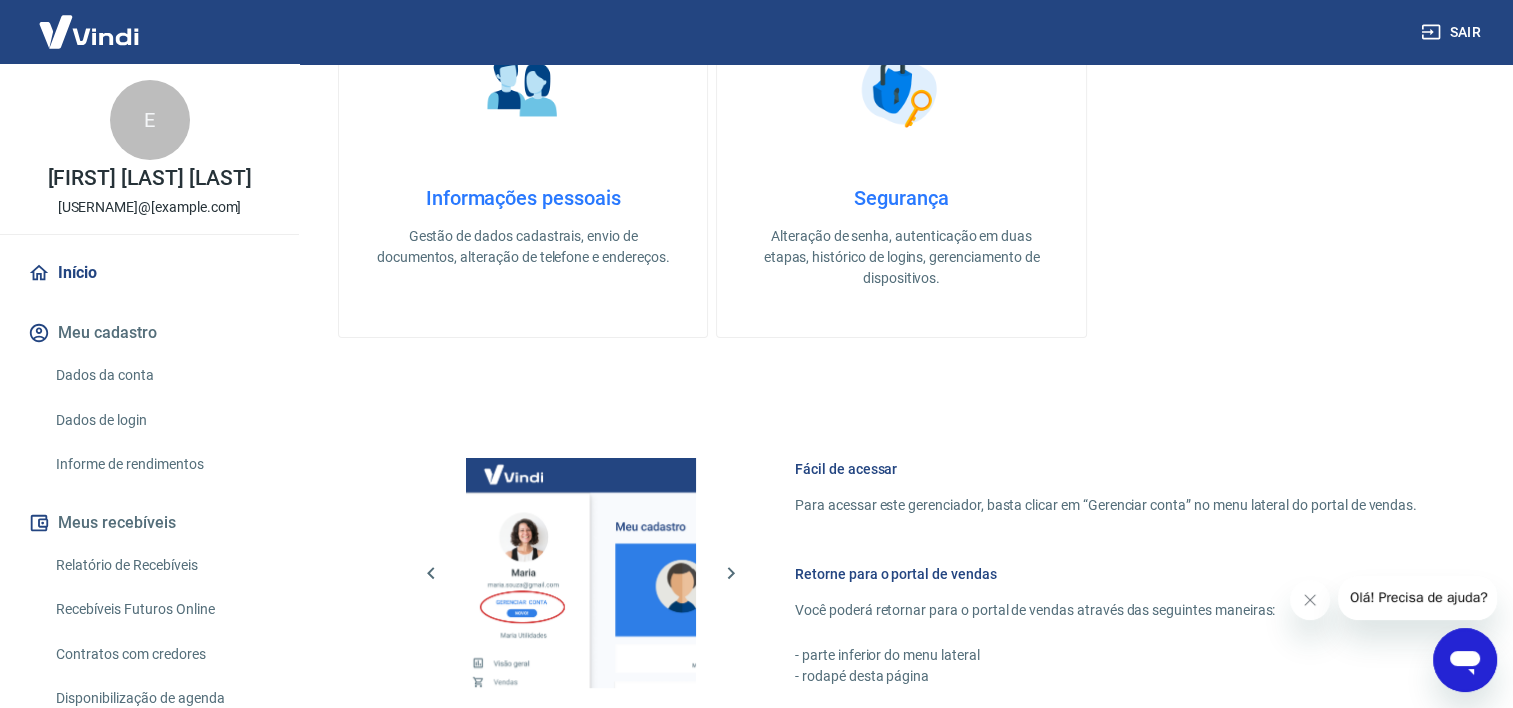 click on "Gestão de dados cadastrais, envio de documentos, alteração de telefone e endereços." at bounding box center [523, 247] 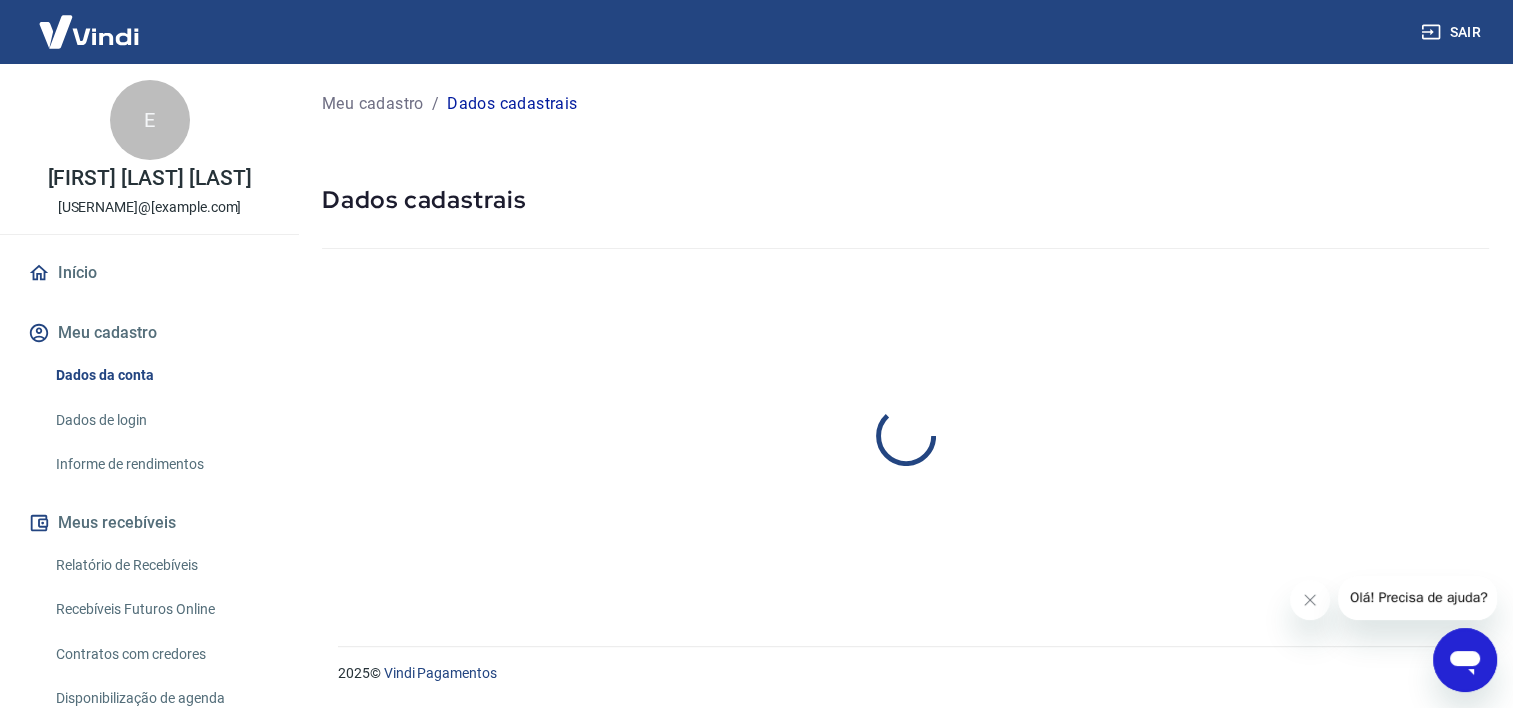 scroll, scrollTop: 0, scrollLeft: 0, axis: both 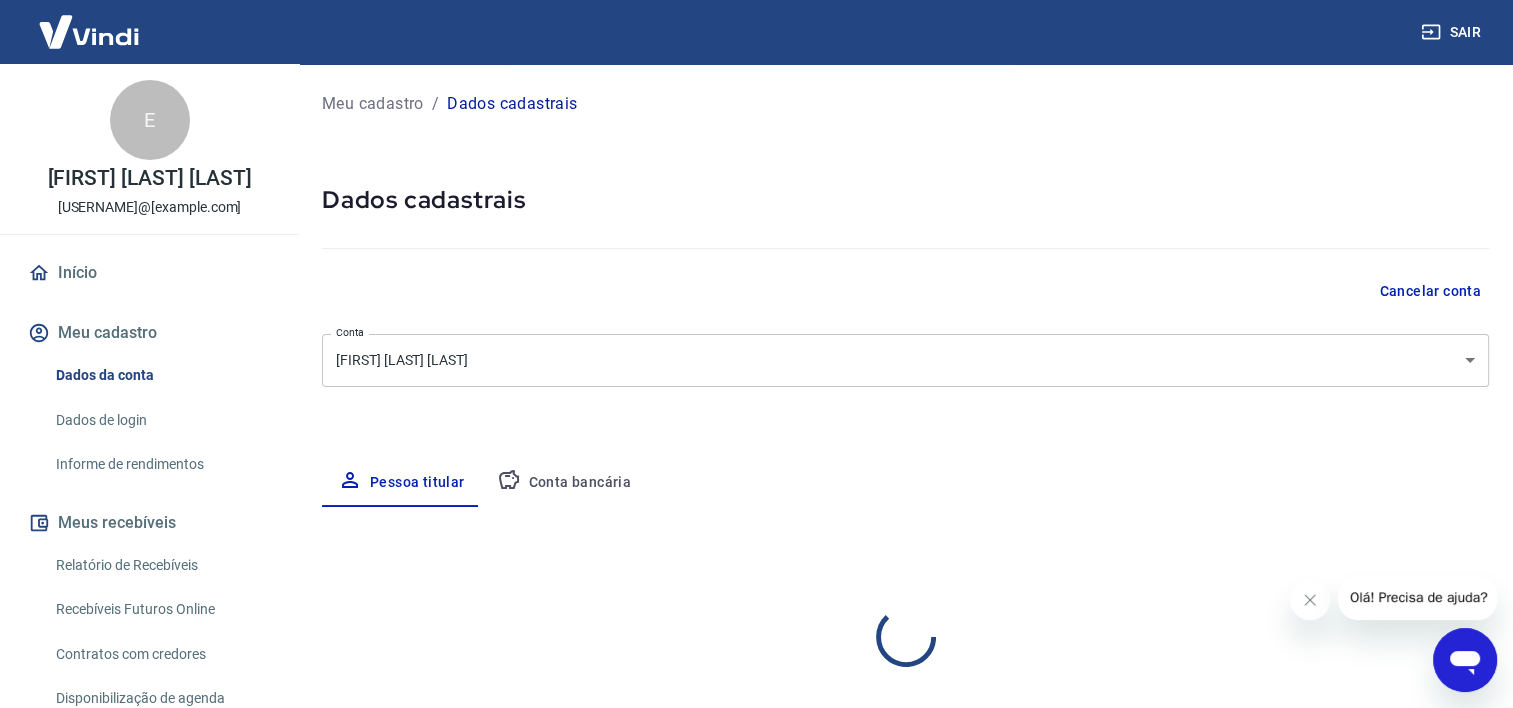 select on "MA" 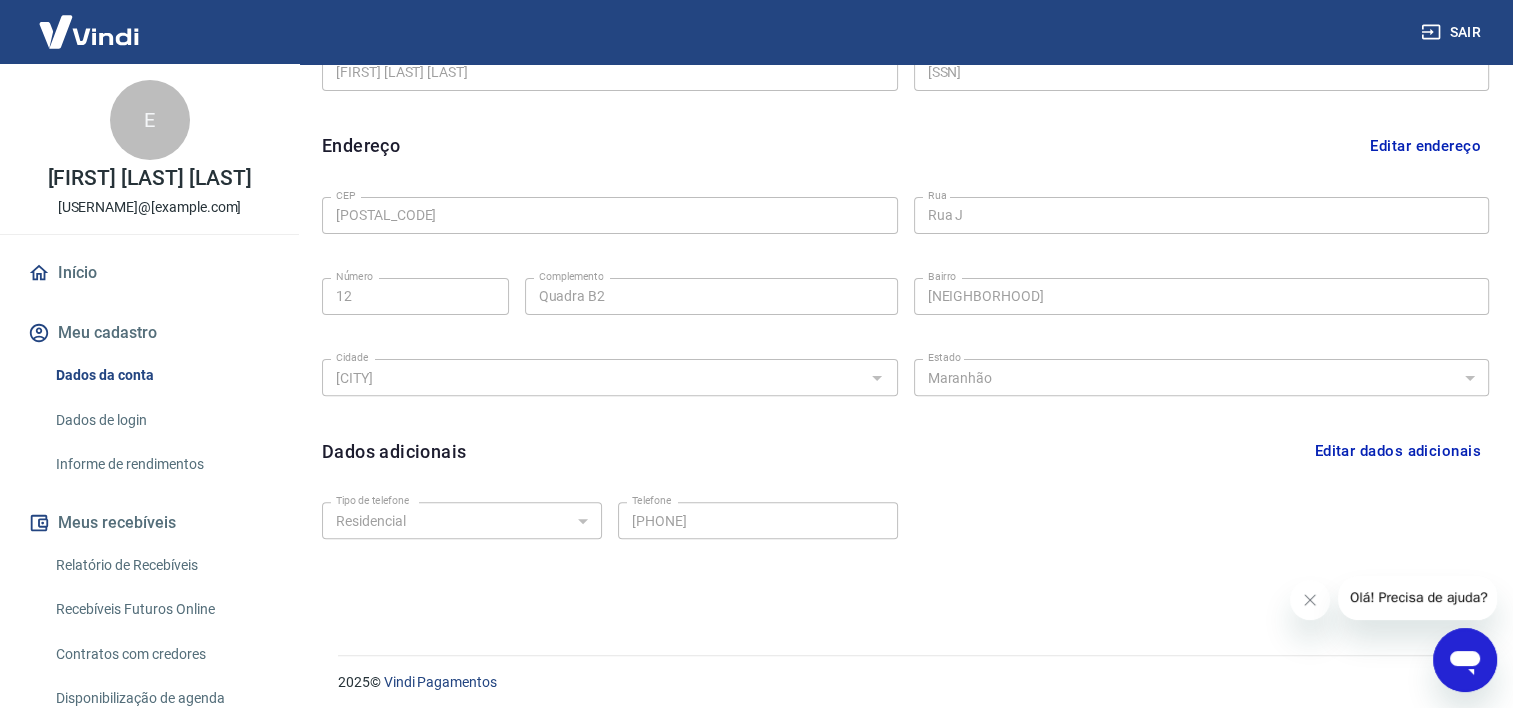 scroll, scrollTop: 572, scrollLeft: 0, axis: vertical 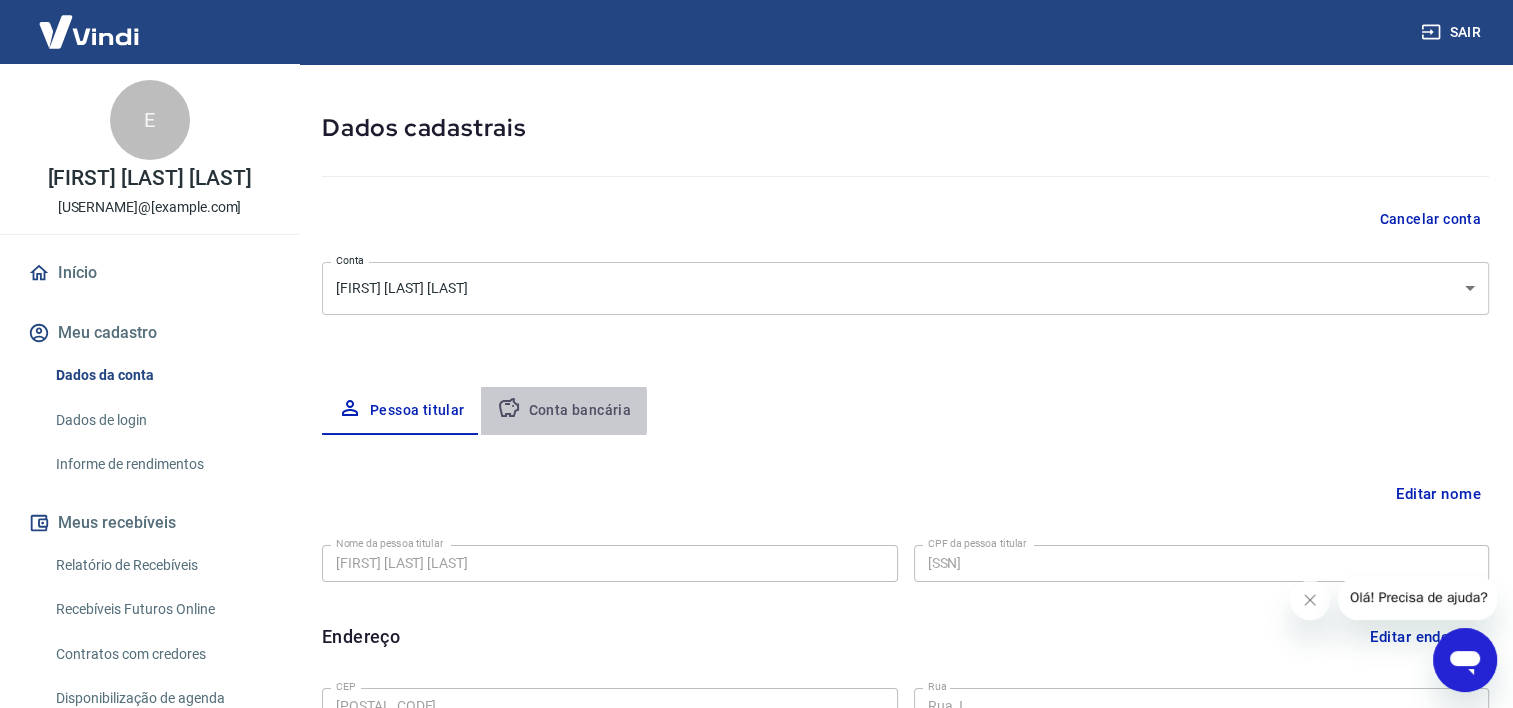 click on "Conta bancária" at bounding box center (564, 411) 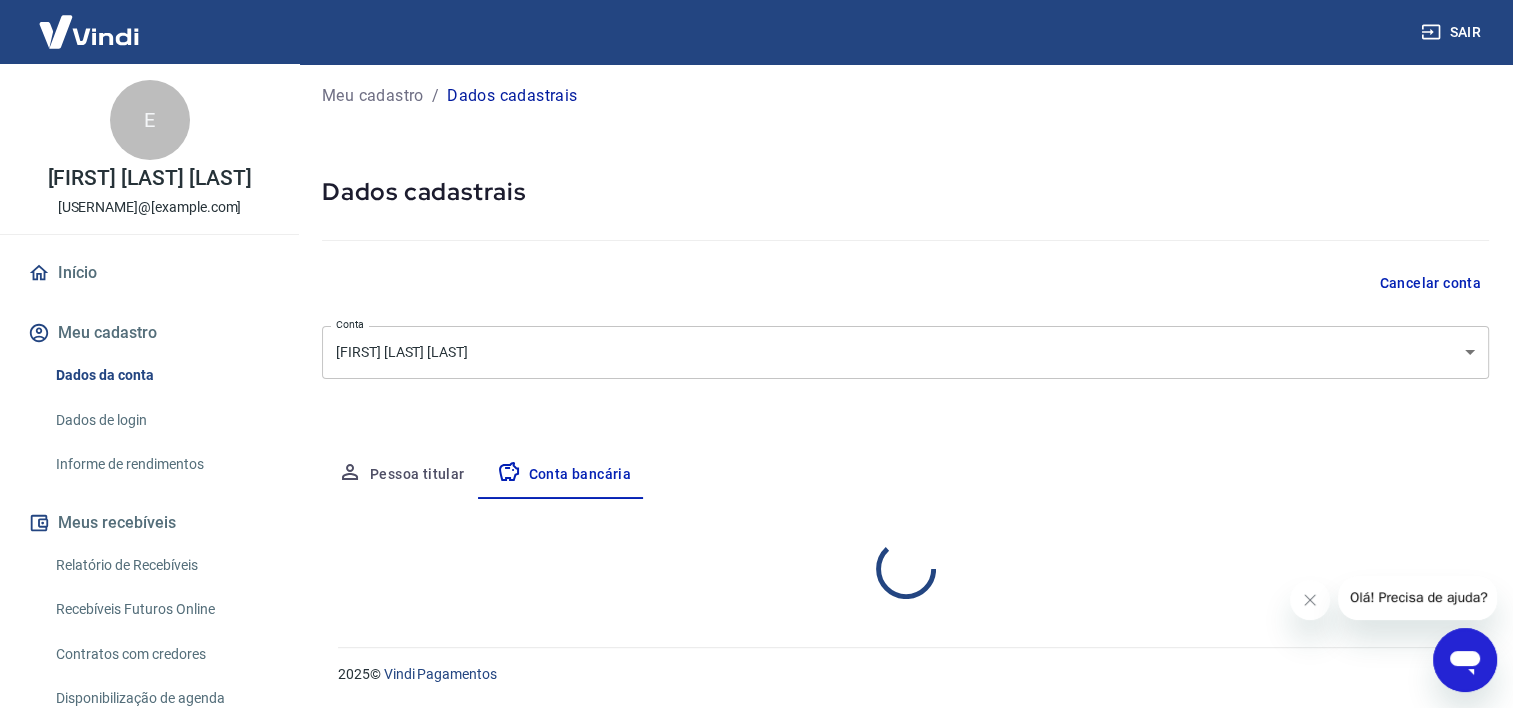 select on "1" 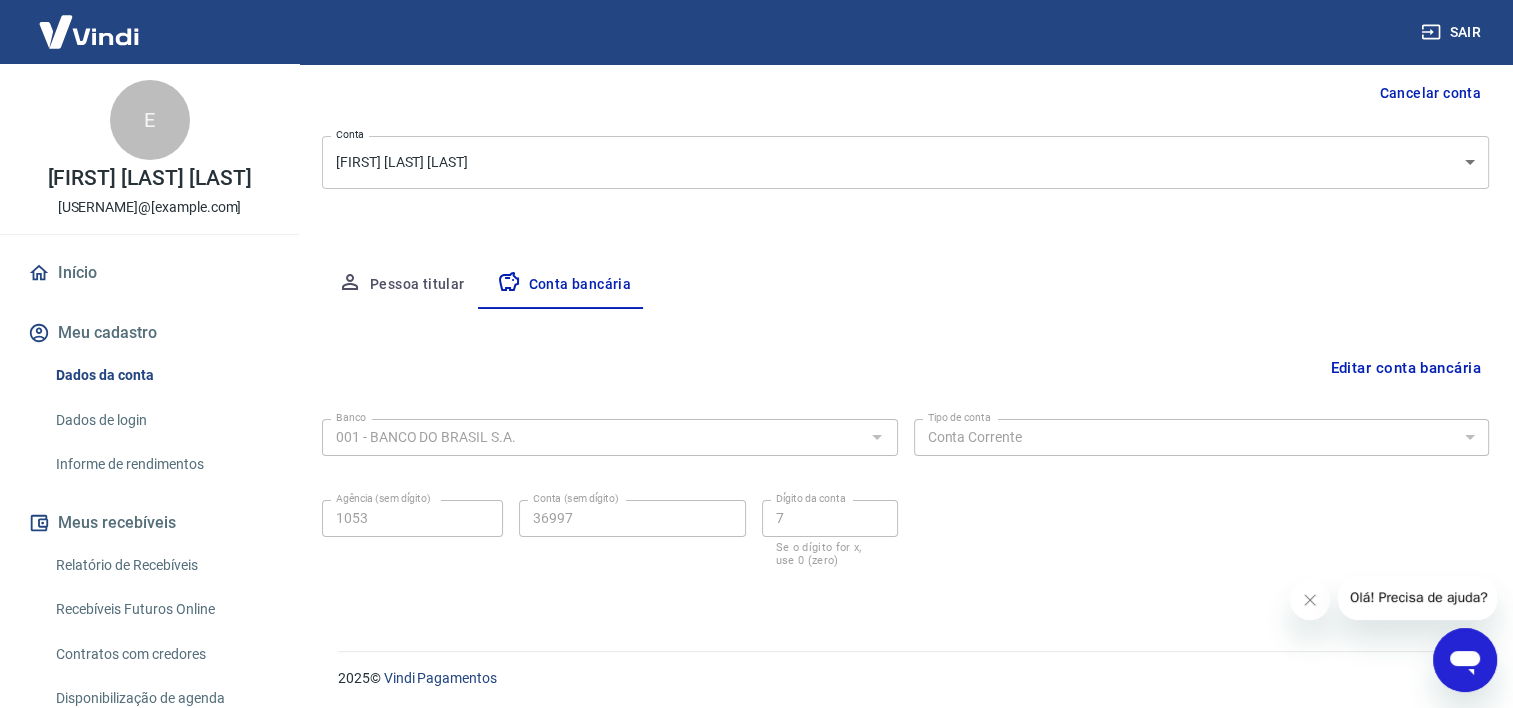 scroll, scrollTop: 202, scrollLeft: 0, axis: vertical 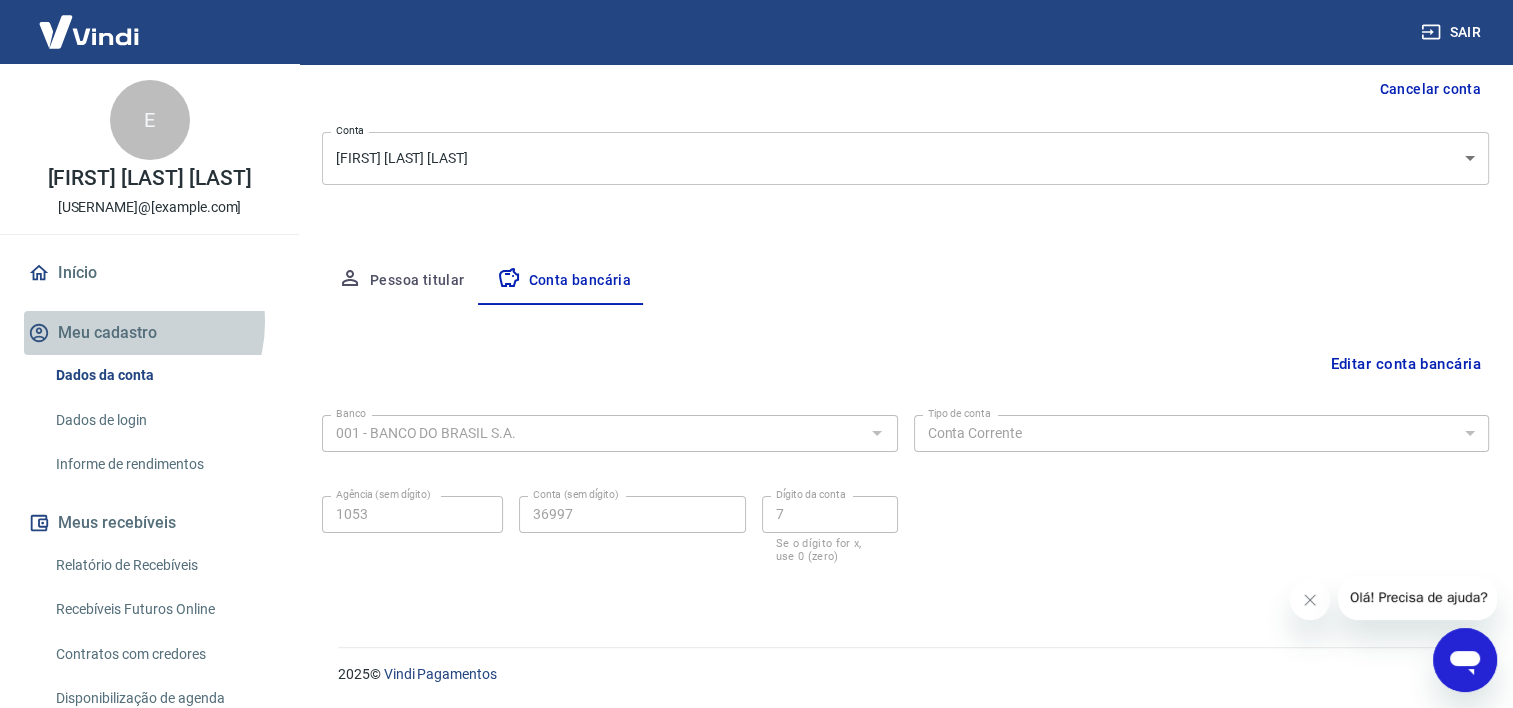 click on "Meu cadastro" at bounding box center (149, 333) 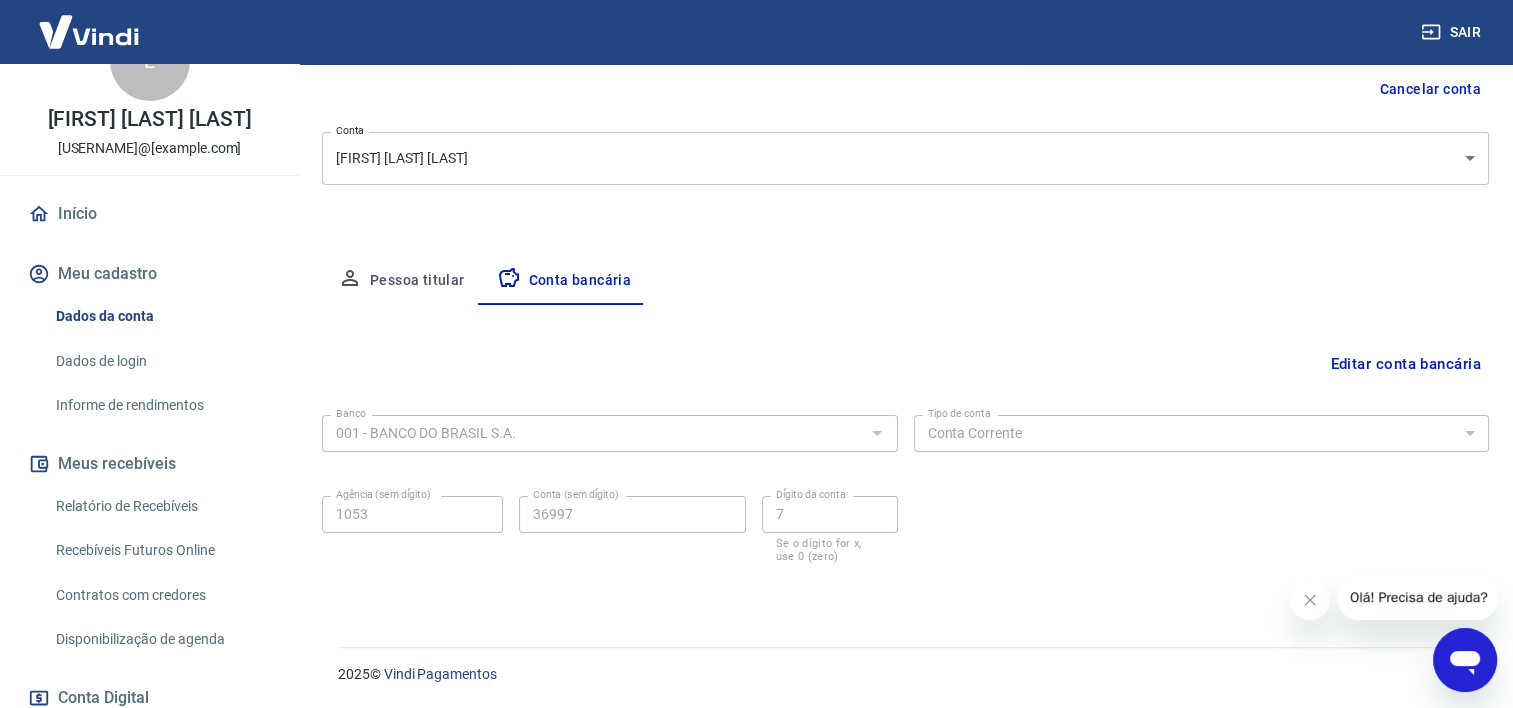 scroll, scrollTop: 0, scrollLeft: 0, axis: both 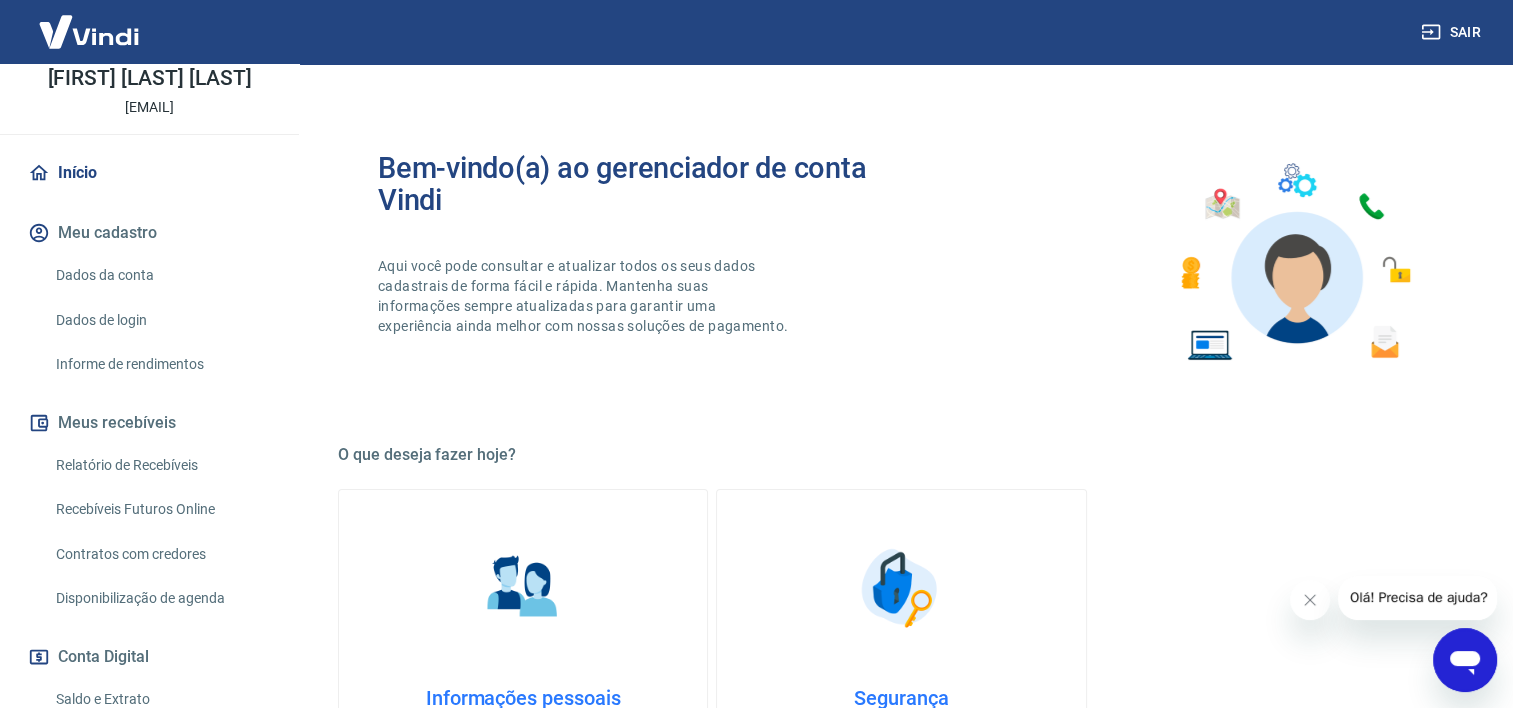 click on "Dados da conta" at bounding box center (161, 275) 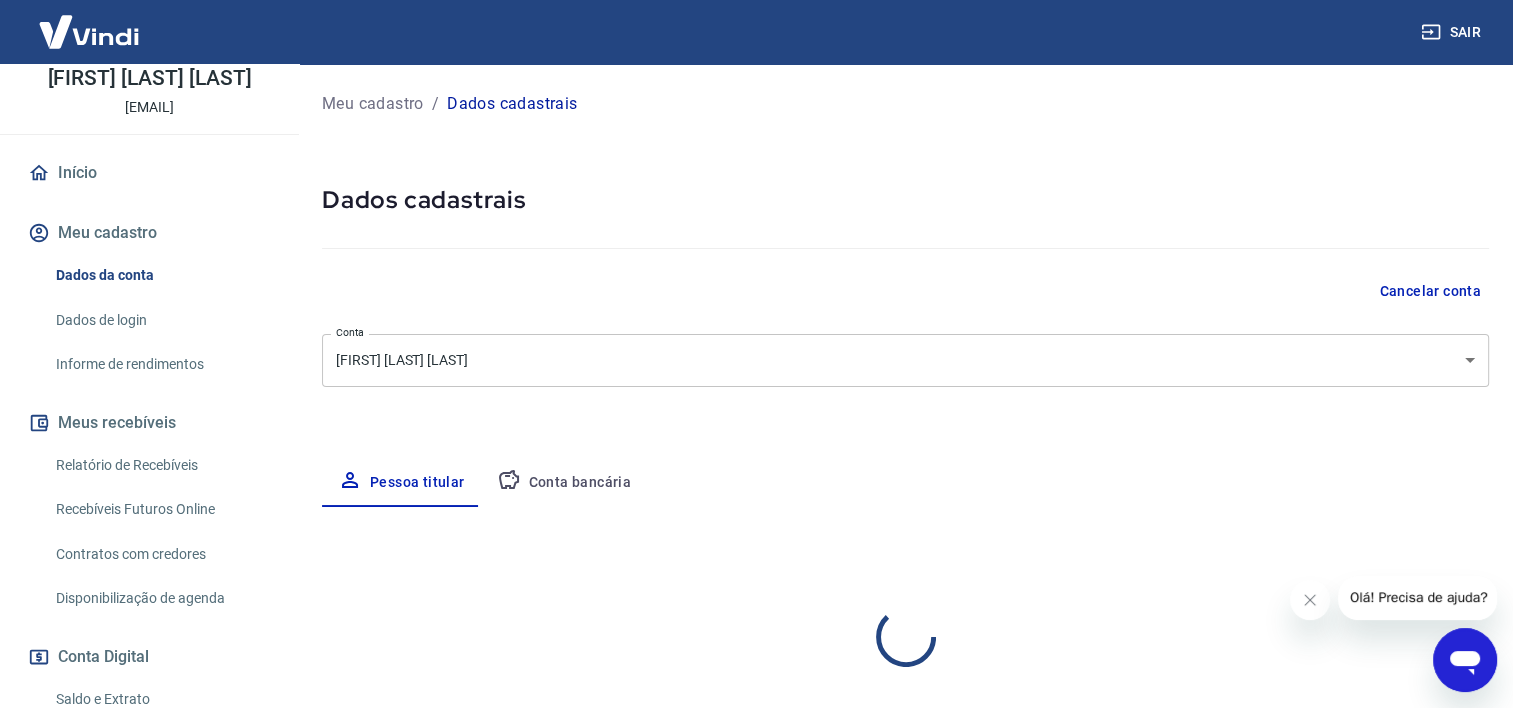 select on "MA" 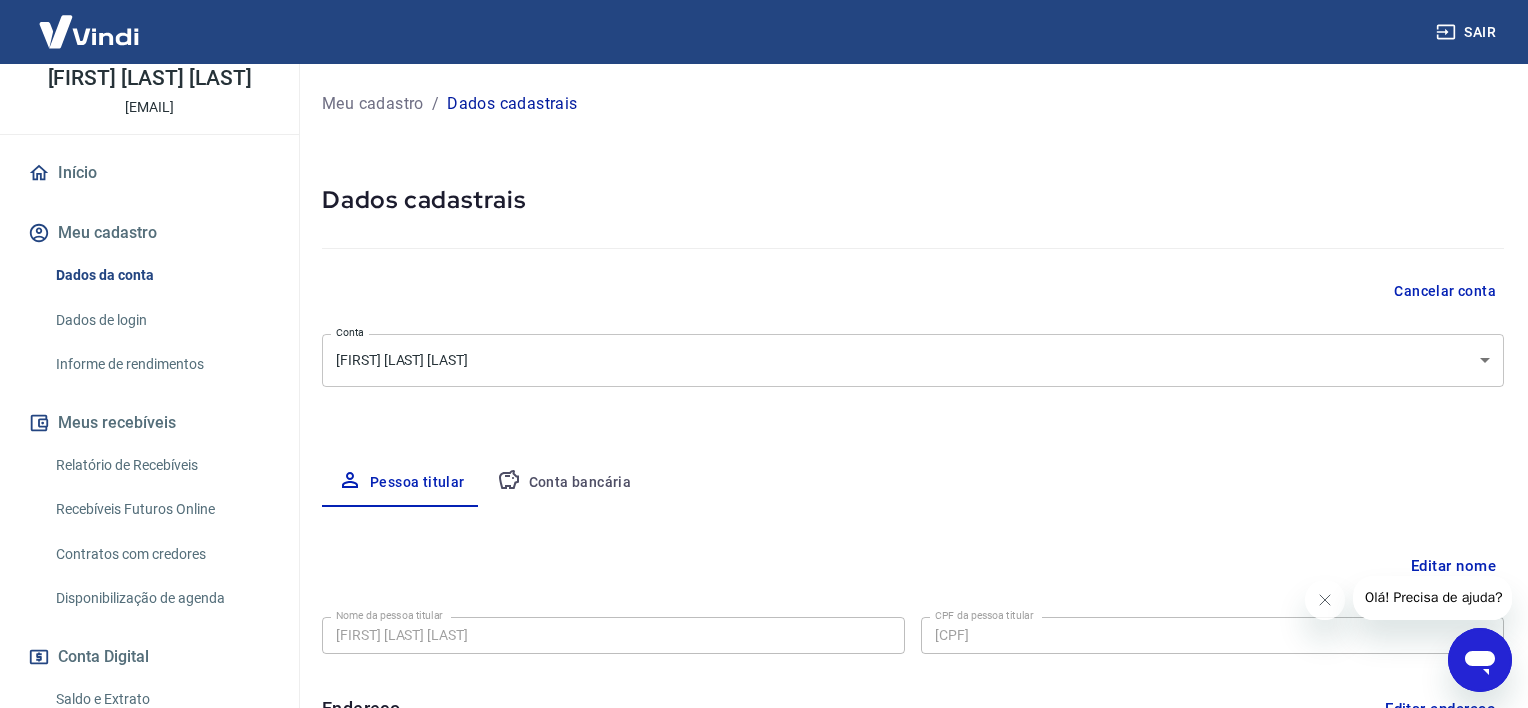 click on "Sair E Evile Cristina Silva Rabelo laimported08@gmail.com Início Meu cadastro Dados da conta Dados de login Informe de rendimentos Meus recebíveis Relatório de Recebíveis Recebíveis Futuros Online Contratos com credores Disponibilização de agenda Conta Digital Saldo e Extrato Saque Segurança Fale conosco Meu cadastro / Dados cadastrais Dados cadastrais Cancelar conta Conta Evile Cristina Silva Rabelo [object Object] Conta Pessoa titular Conta bancária Editar nome Nome da pessoa titular Evile Cristina Silva Rabelo Nome da pessoa titular CPF da pessoa titular 621.355.583-89 CPF da pessoa titular Atenção! Seus recebimentos podem ficar temporariamente bloqueados se o nome da pessoa titular for editado. Salvar Cancelar Endereço Editar endereço CEP 65041-742 CEP Rua Rua J Rua Número 12 Número Complemento Quadra B2 Complemento Bairro Vila Ivar Saldanha Bairro Cidade São Luís Cidade Estado Acre Alagoas Amapá Amazonas Bahia Ceará Distrito Federal Espírito Santo Goiás Maranhão Mato Grosso Pará" at bounding box center (764, 354) 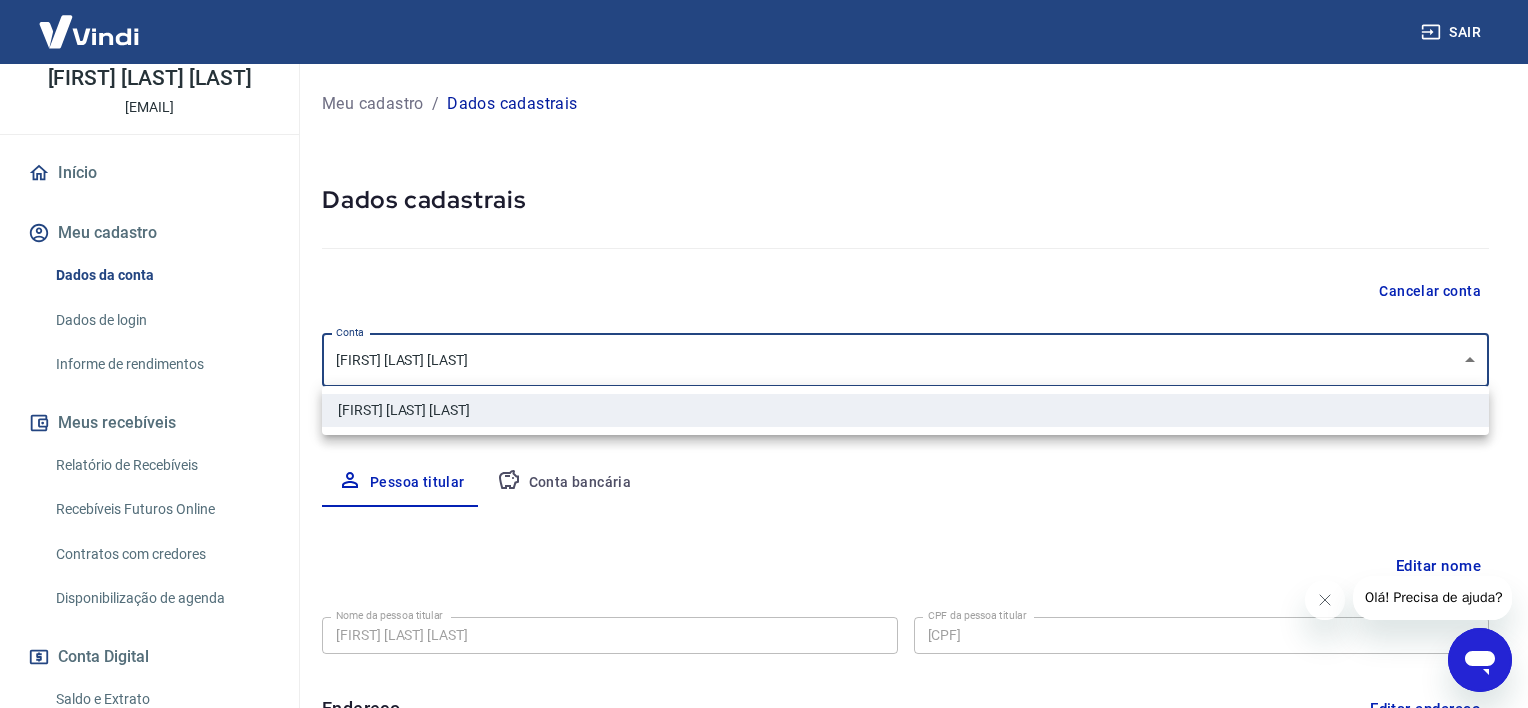 click at bounding box center (764, 354) 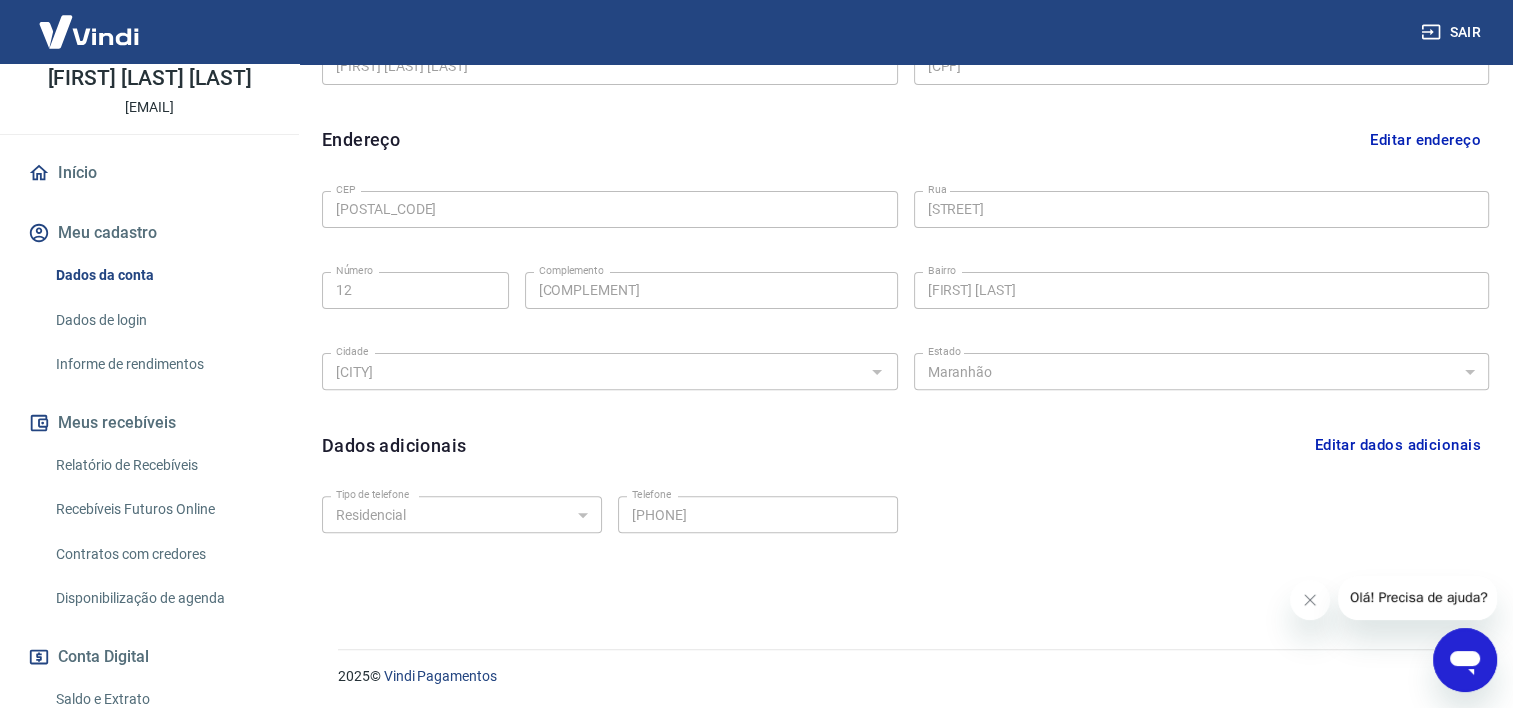 scroll, scrollTop: 572, scrollLeft: 0, axis: vertical 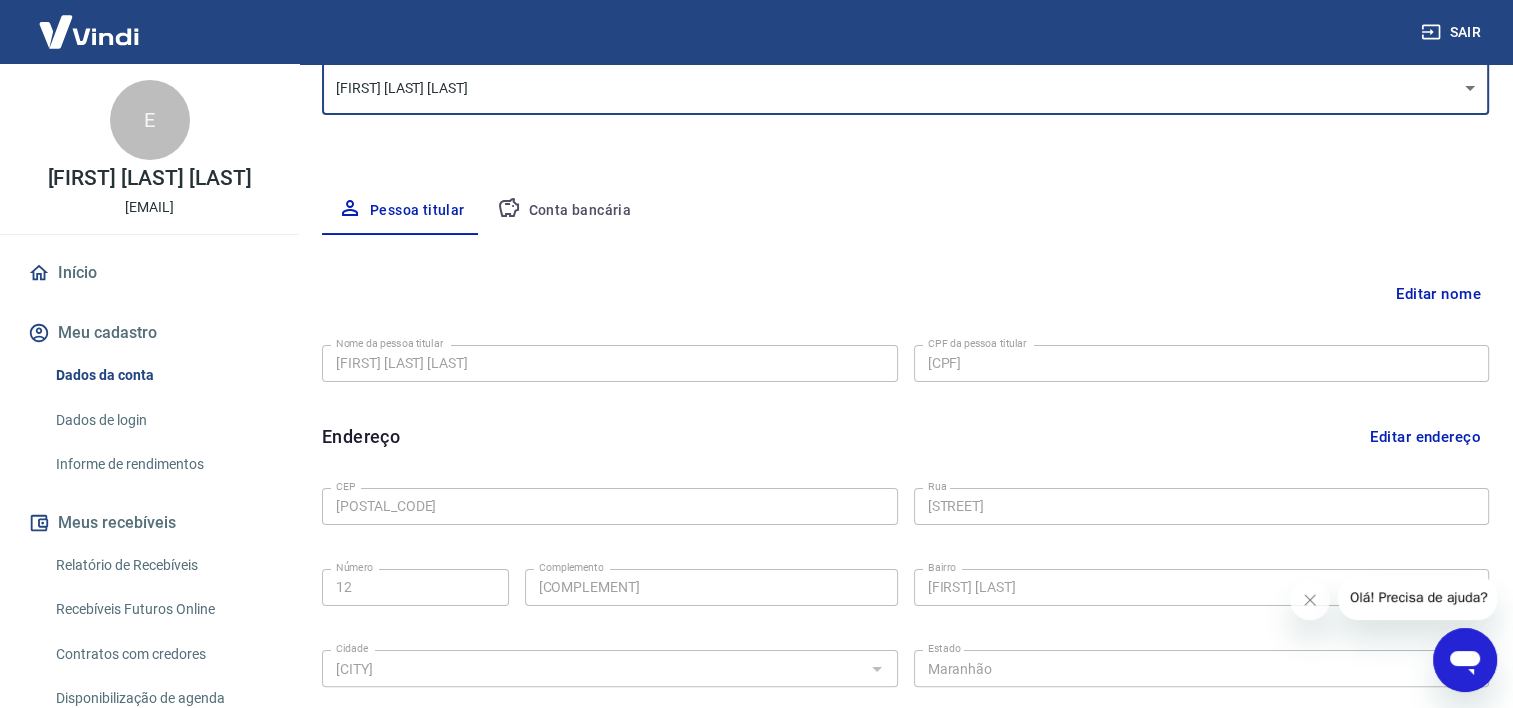 click on "Início" at bounding box center (149, 273) 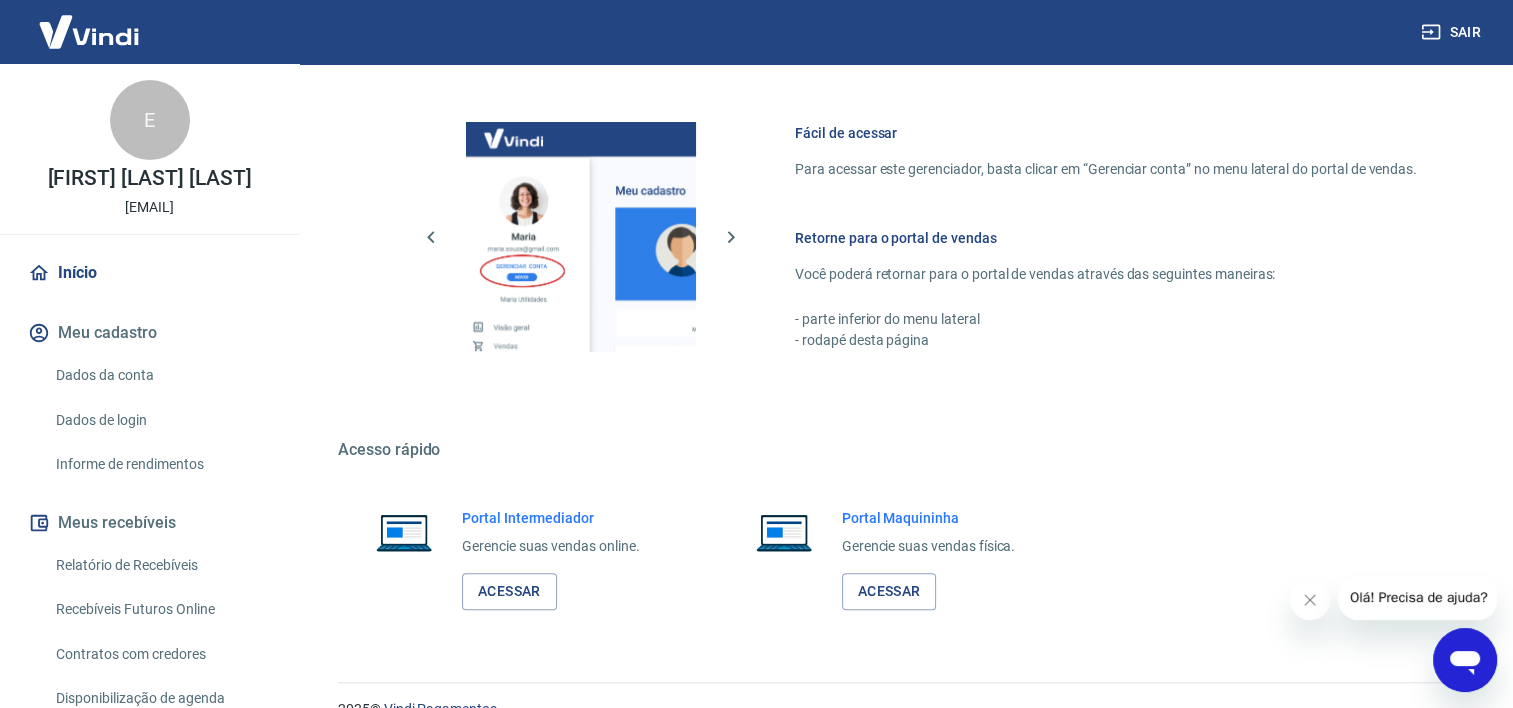 scroll, scrollTop: 870, scrollLeft: 0, axis: vertical 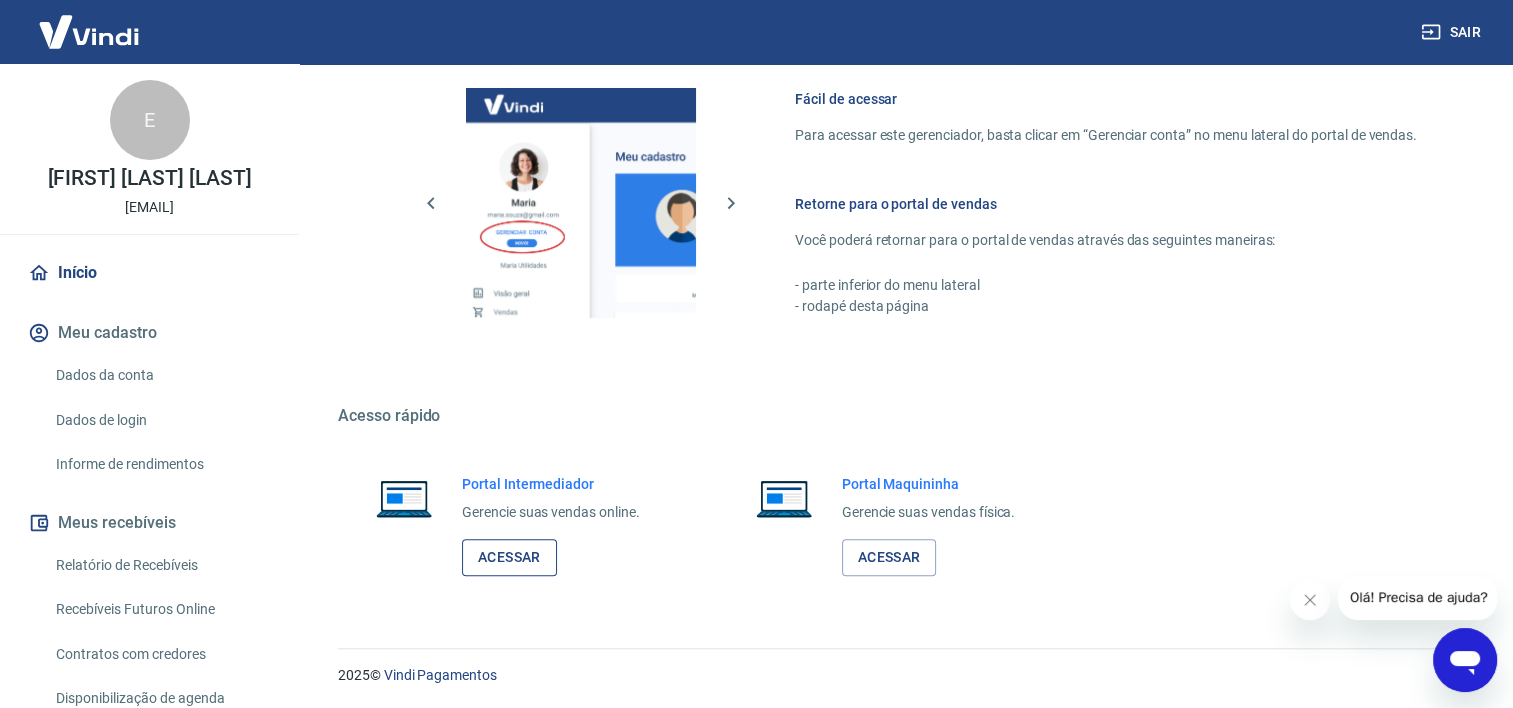 click on "Acessar" at bounding box center [509, 557] 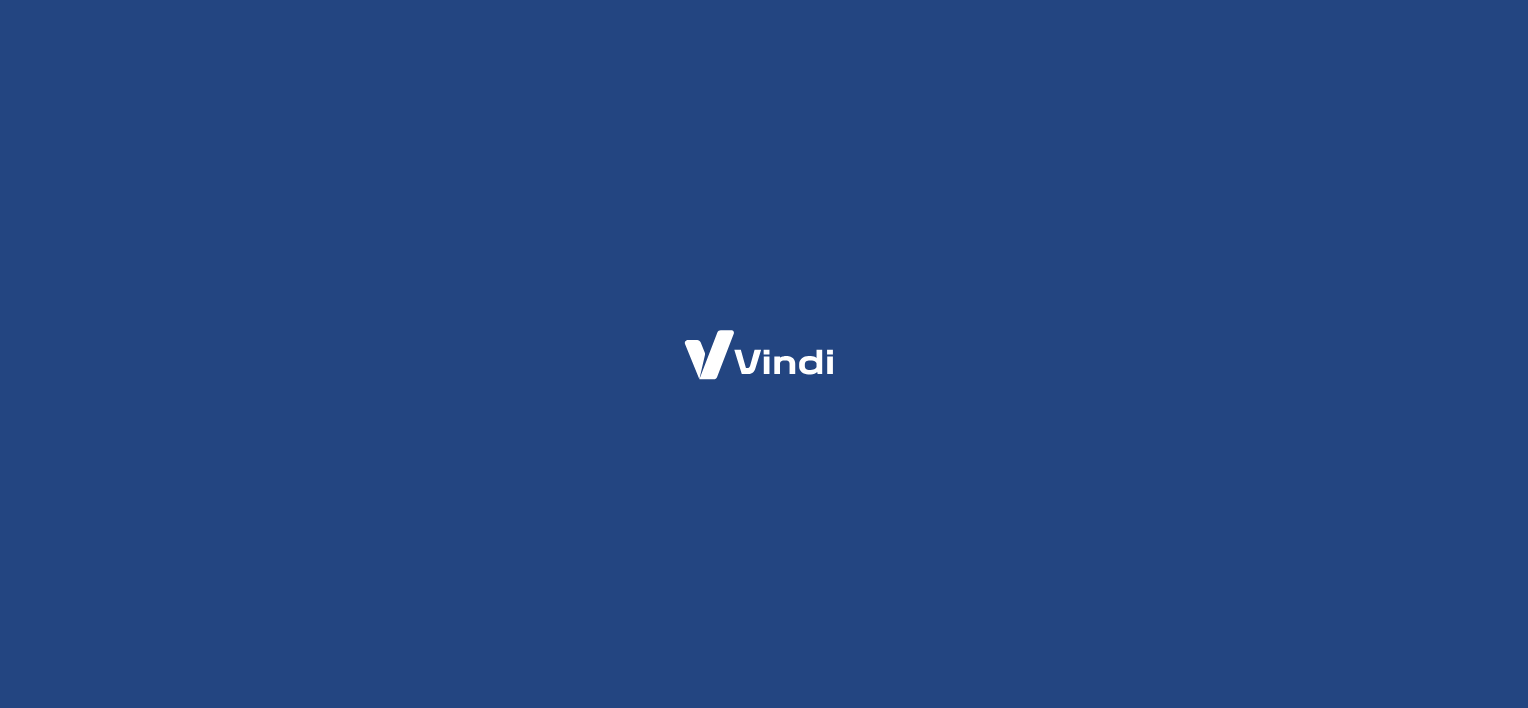 scroll, scrollTop: 0, scrollLeft: 0, axis: both 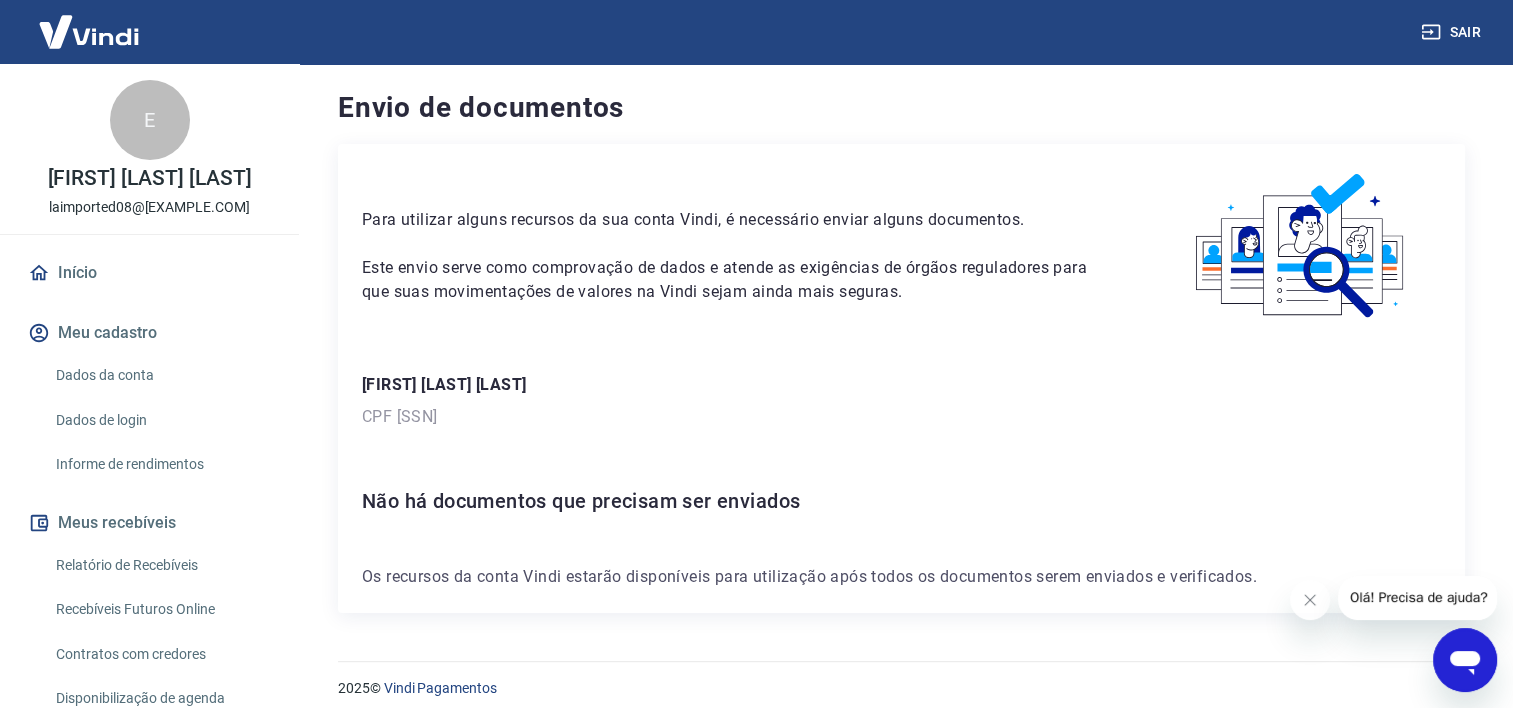 click at bounding box center (1301, 246) 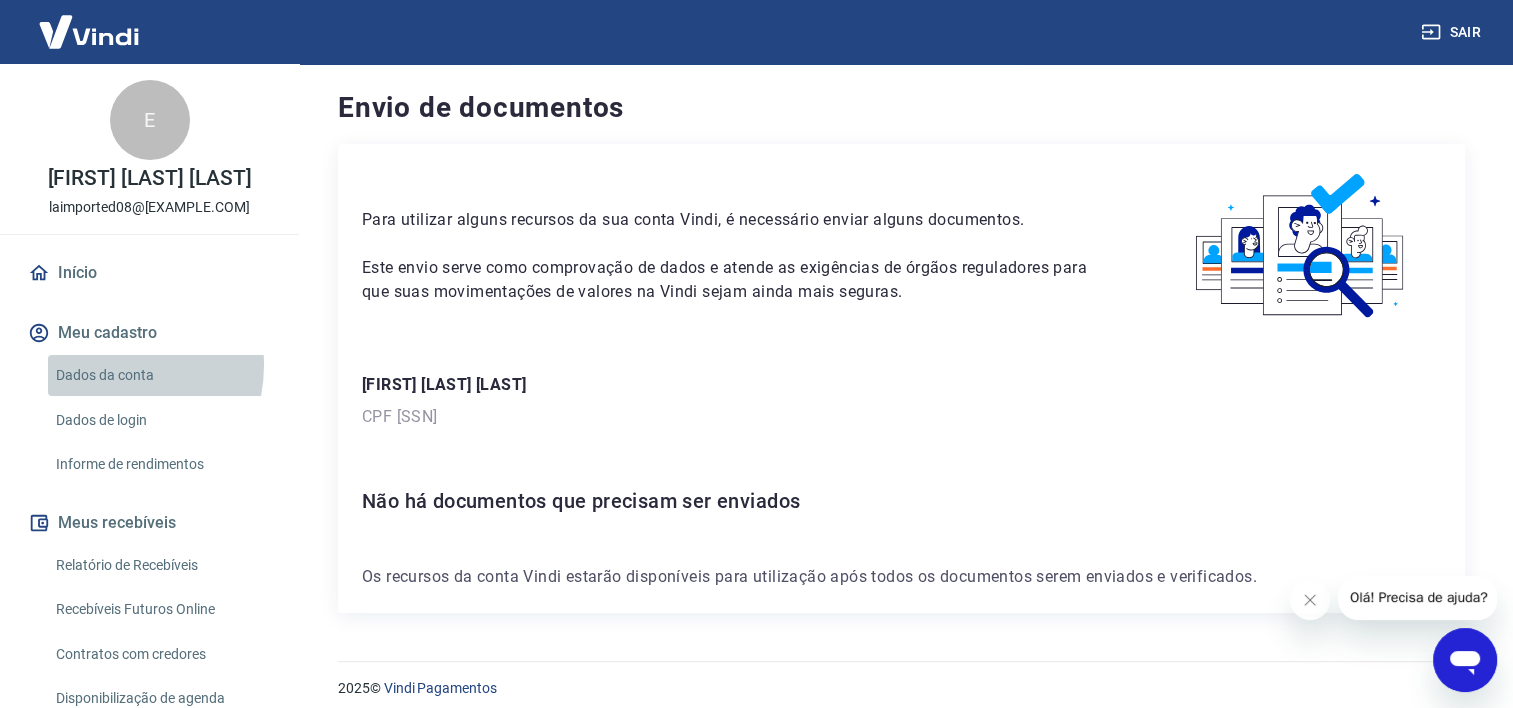 click on "Dados da conta" at bounding box center (161, 375) 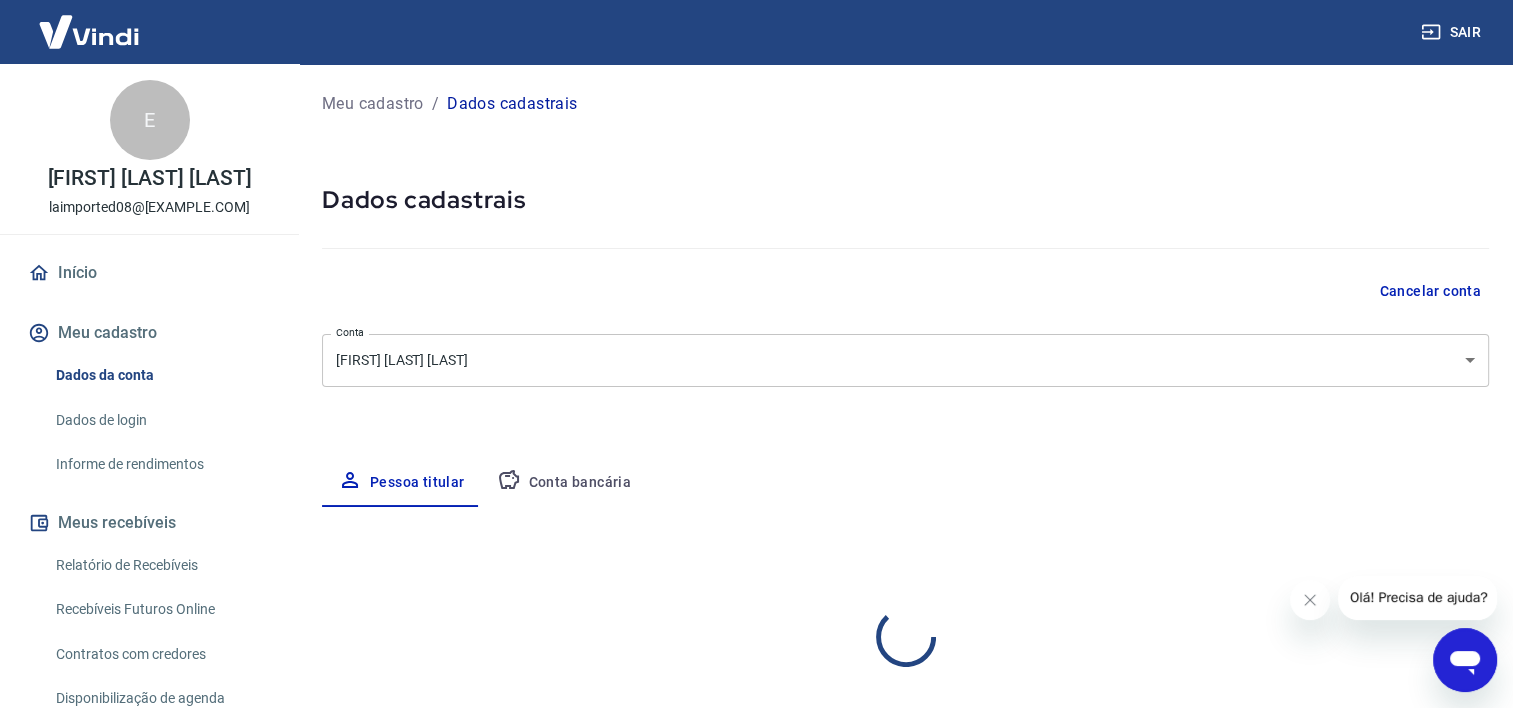 select on "MA" 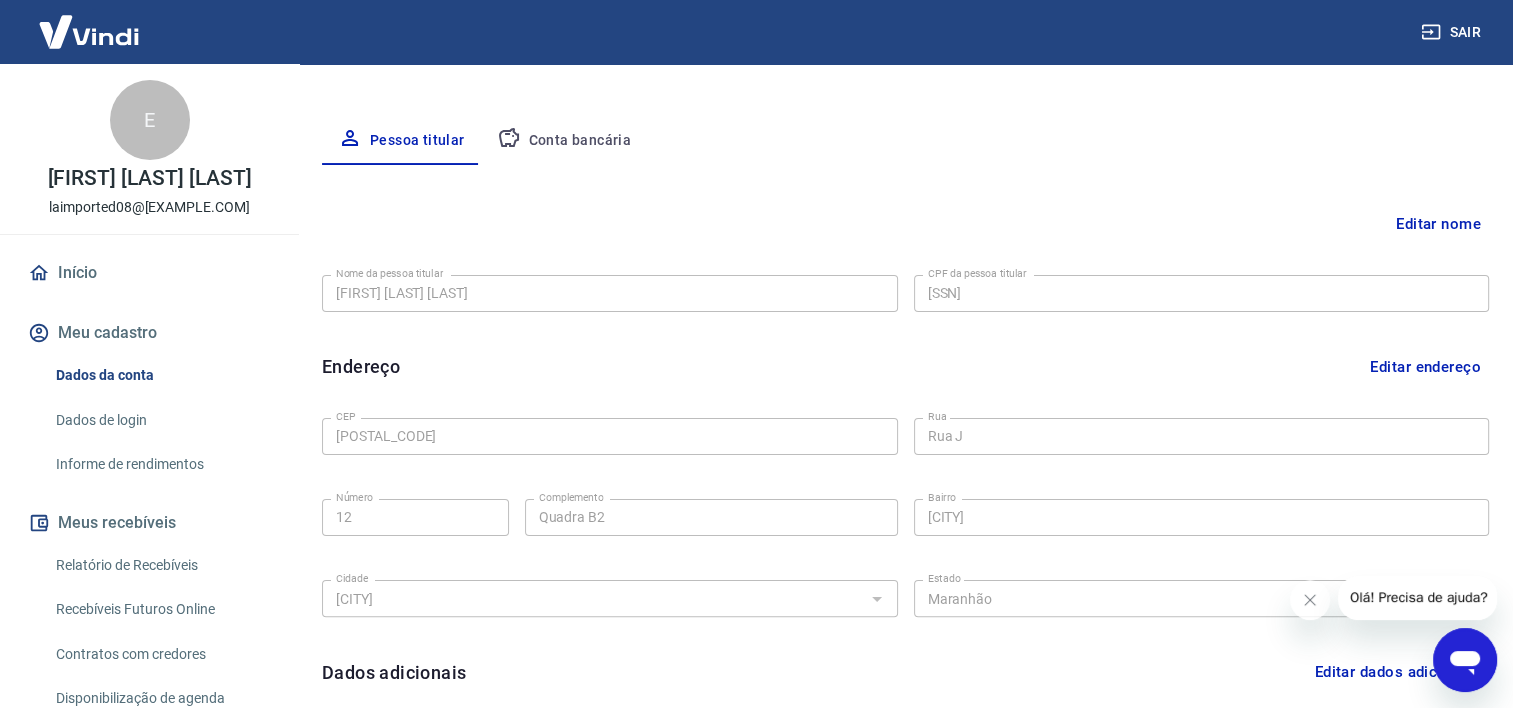 scroll, scrollTop: 572, scrollLeft: 0, axis: vertical 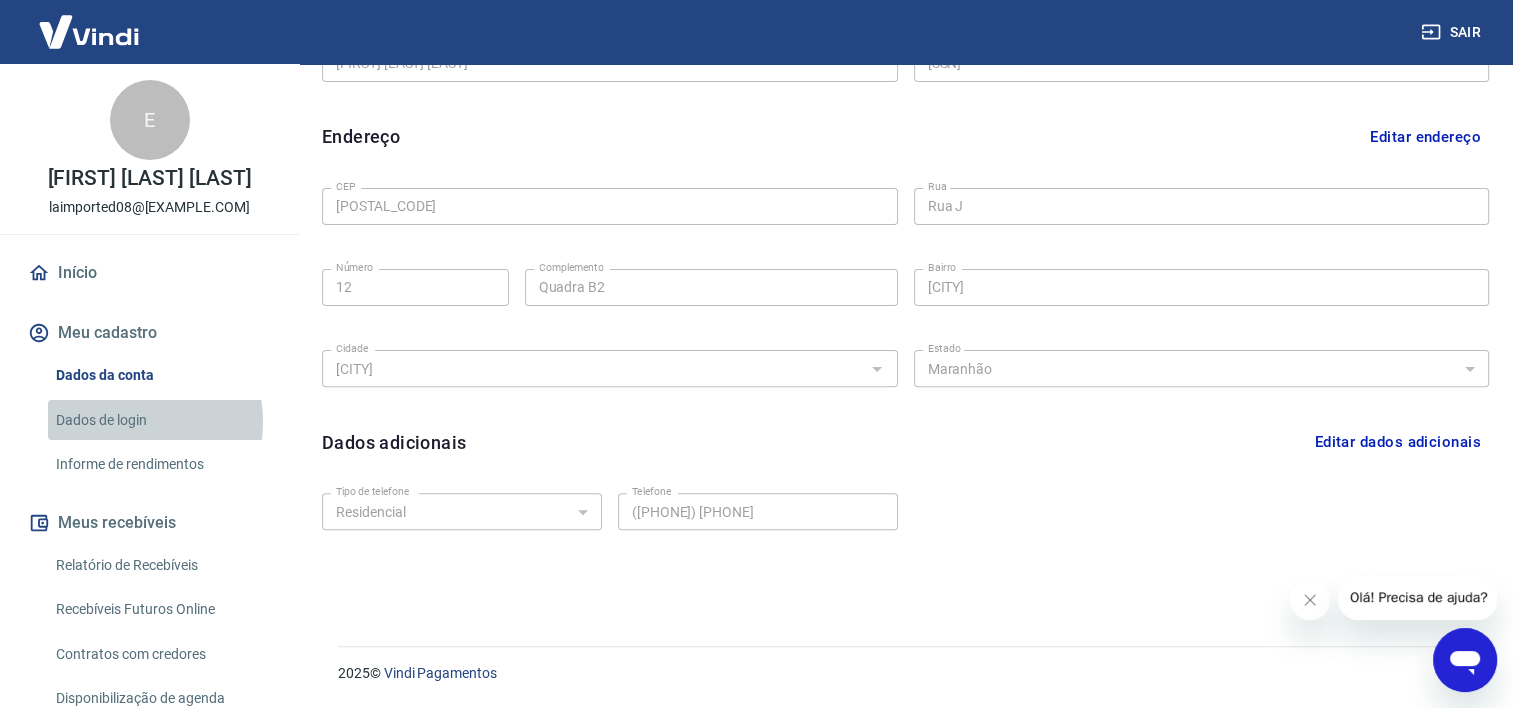 click on "Dados de login" at bounding box center [161, 420] 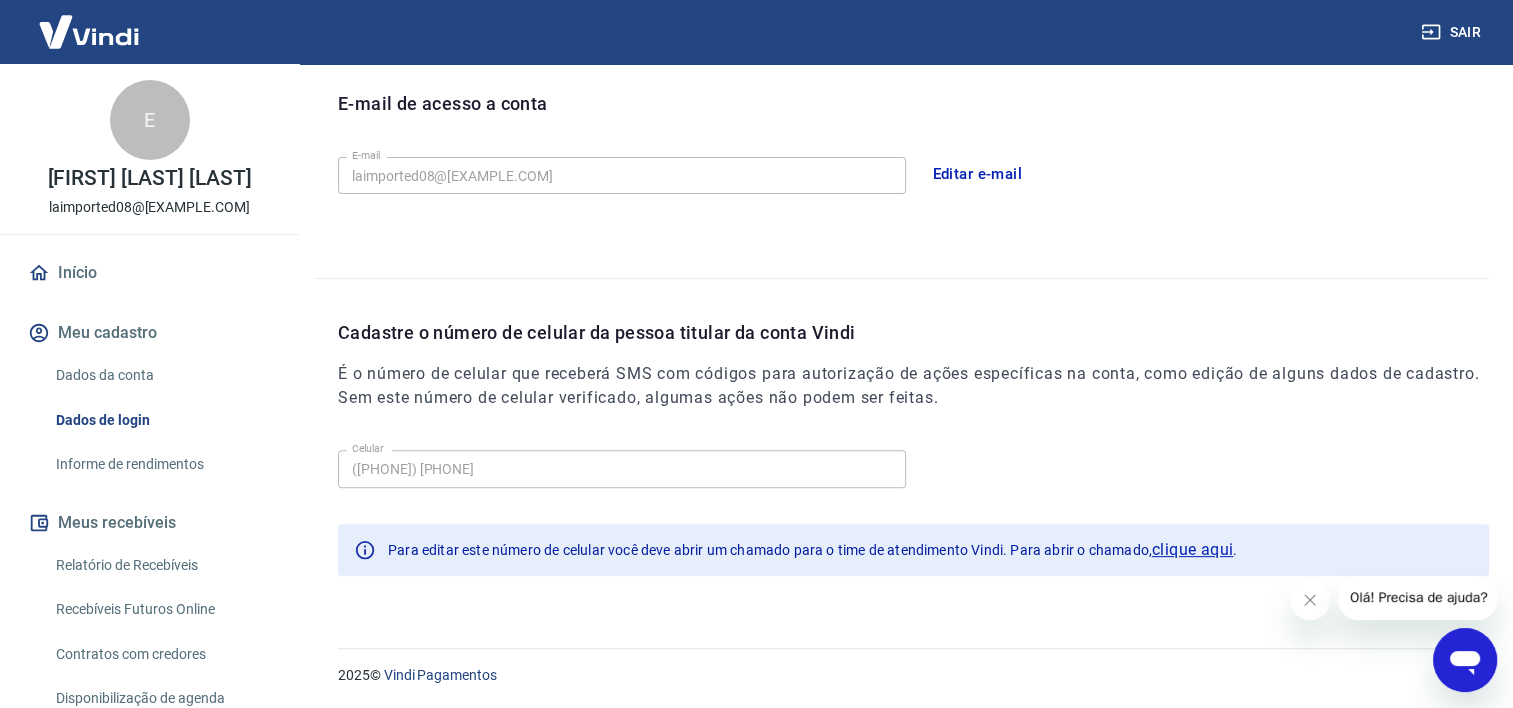 scroll, scrollTop: 556, scrollLeft: 0, axis: vertical 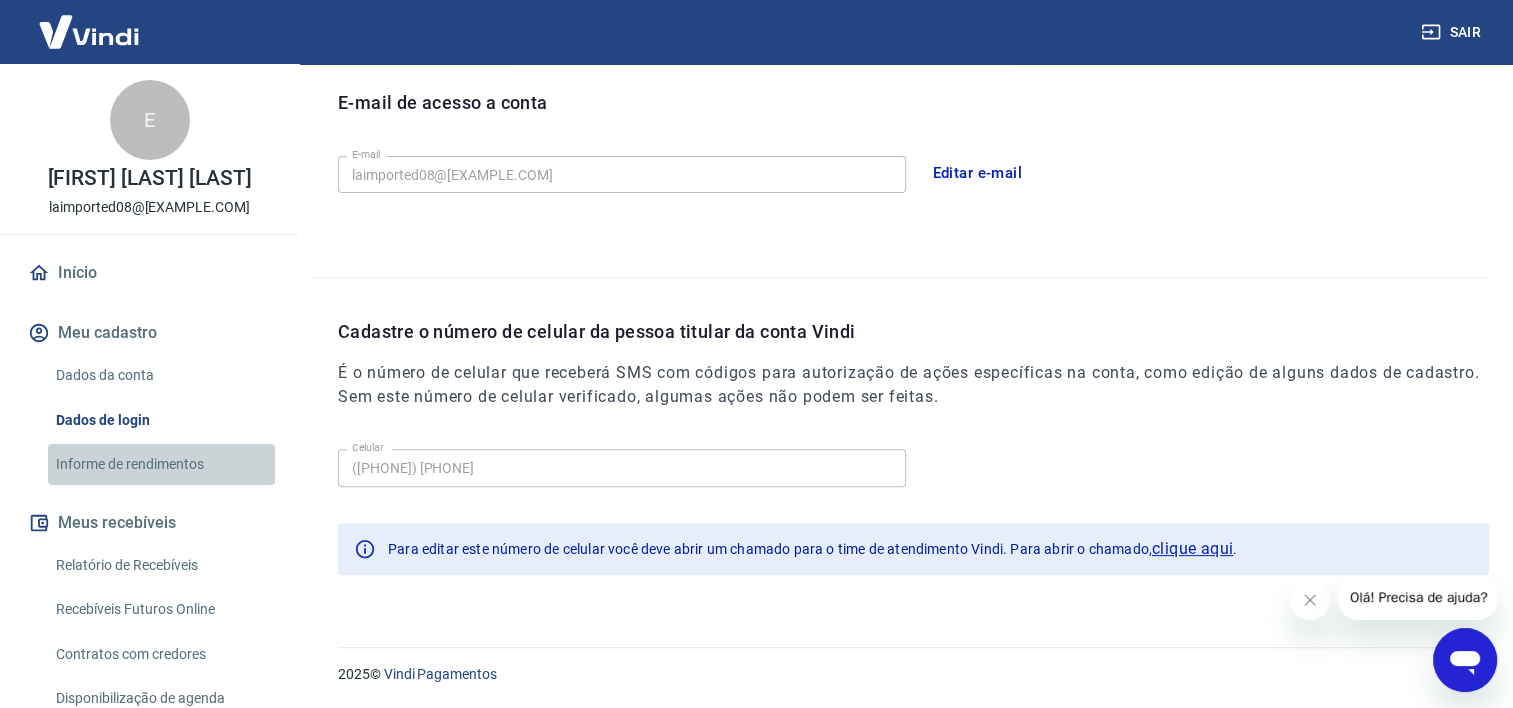 click on "Informe de rendimentos" at bounding box center [161, 464] 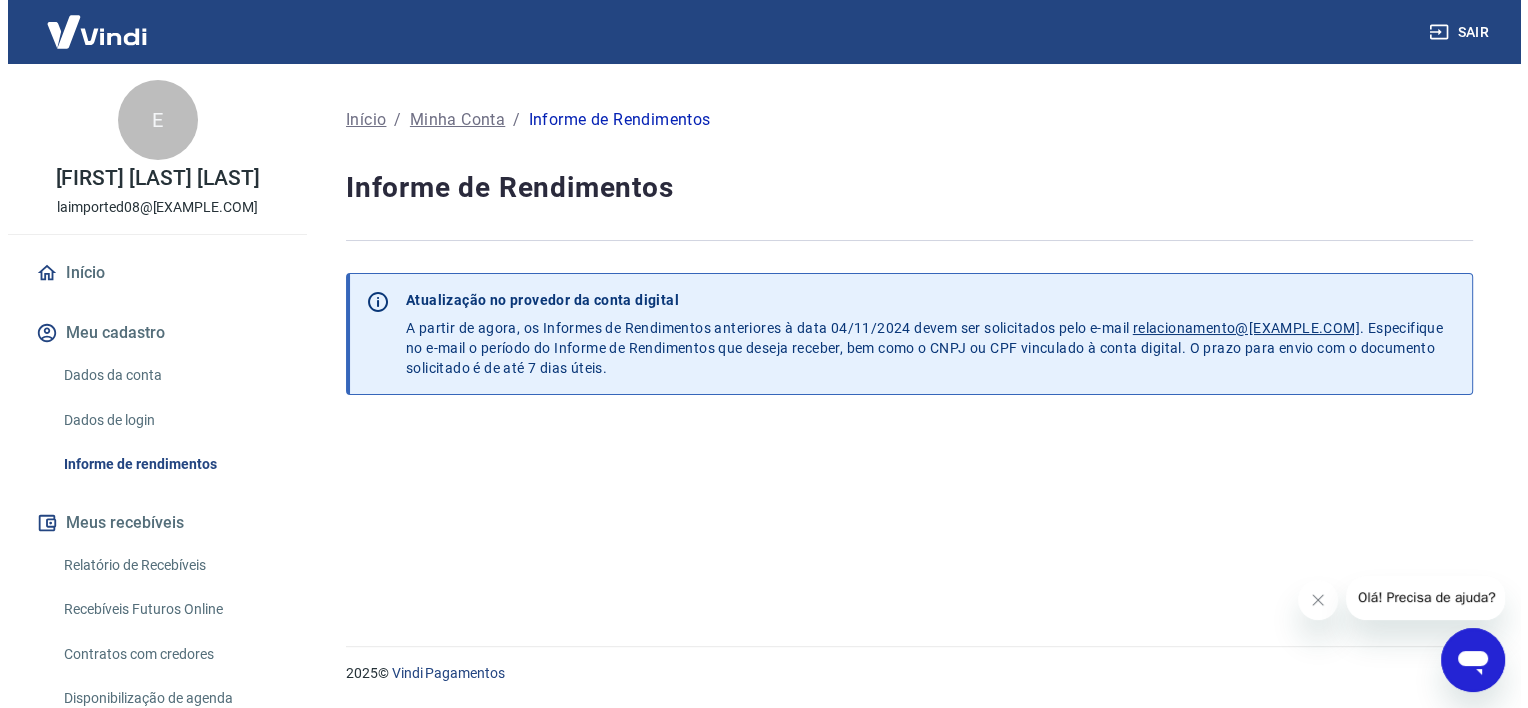 scroll, scrollTop: 0, scrollLeft: 0, axis: both 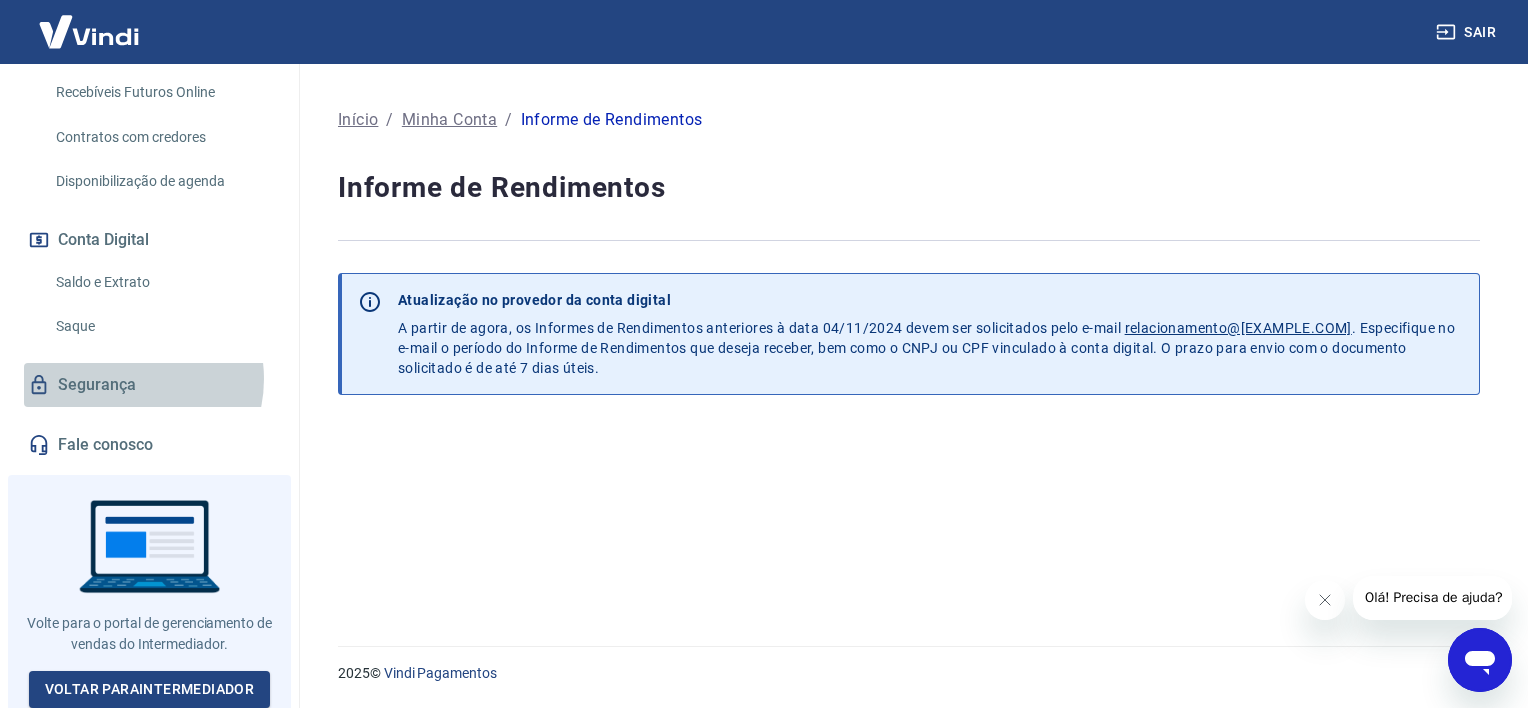click on "Segurança" at bounding box center [149, 385] 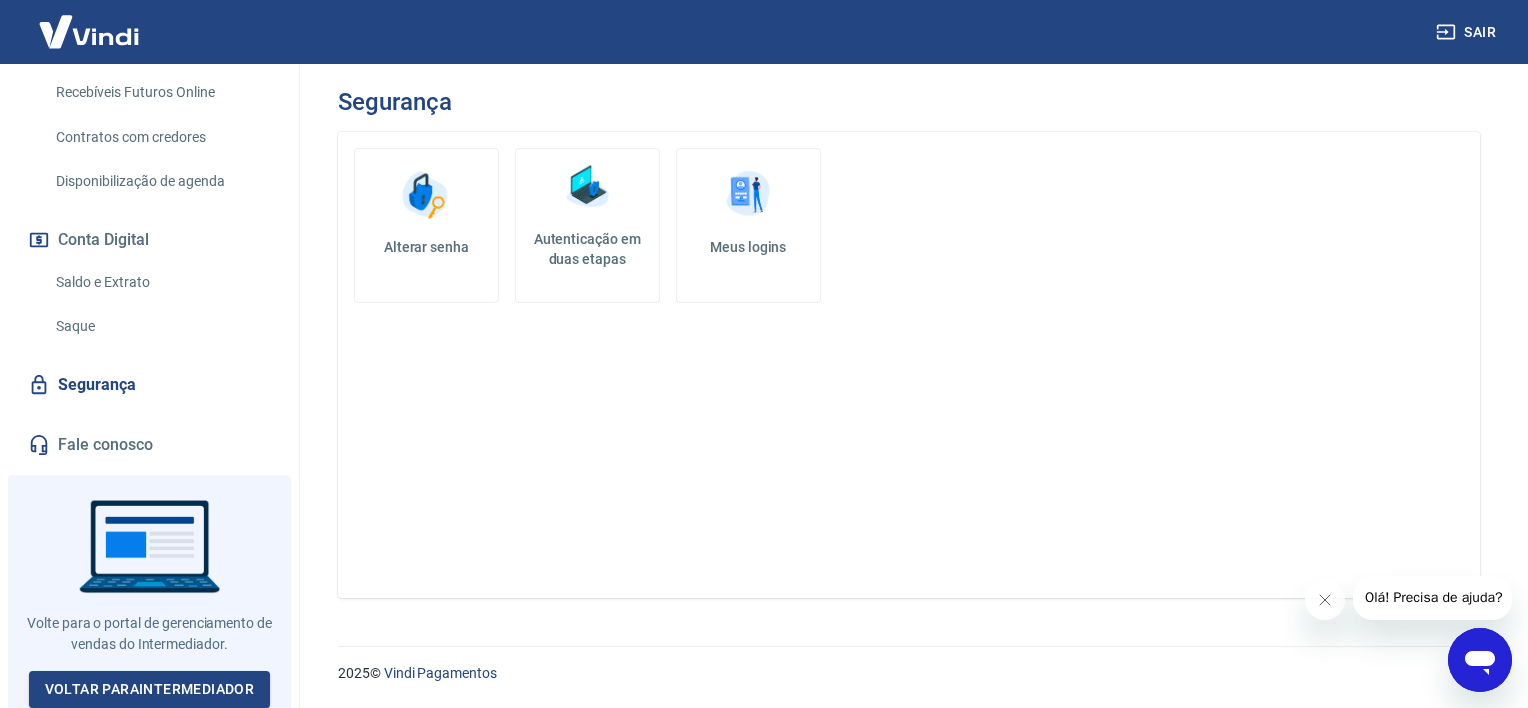 click on "Autenticação em duas etapas" at bounding box center [587, 225] 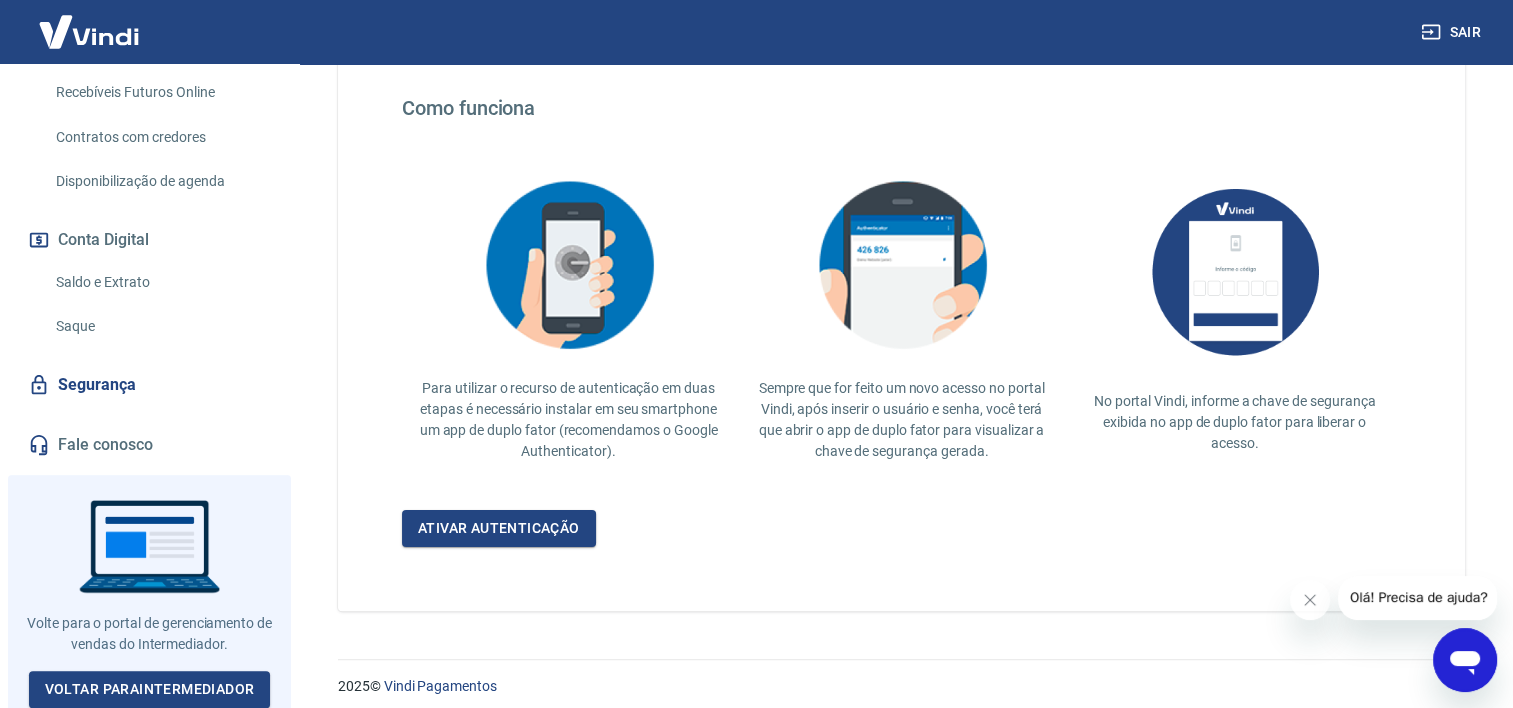 scroll, scrollTop: 376, scrollLeft: 0, axis: vertical 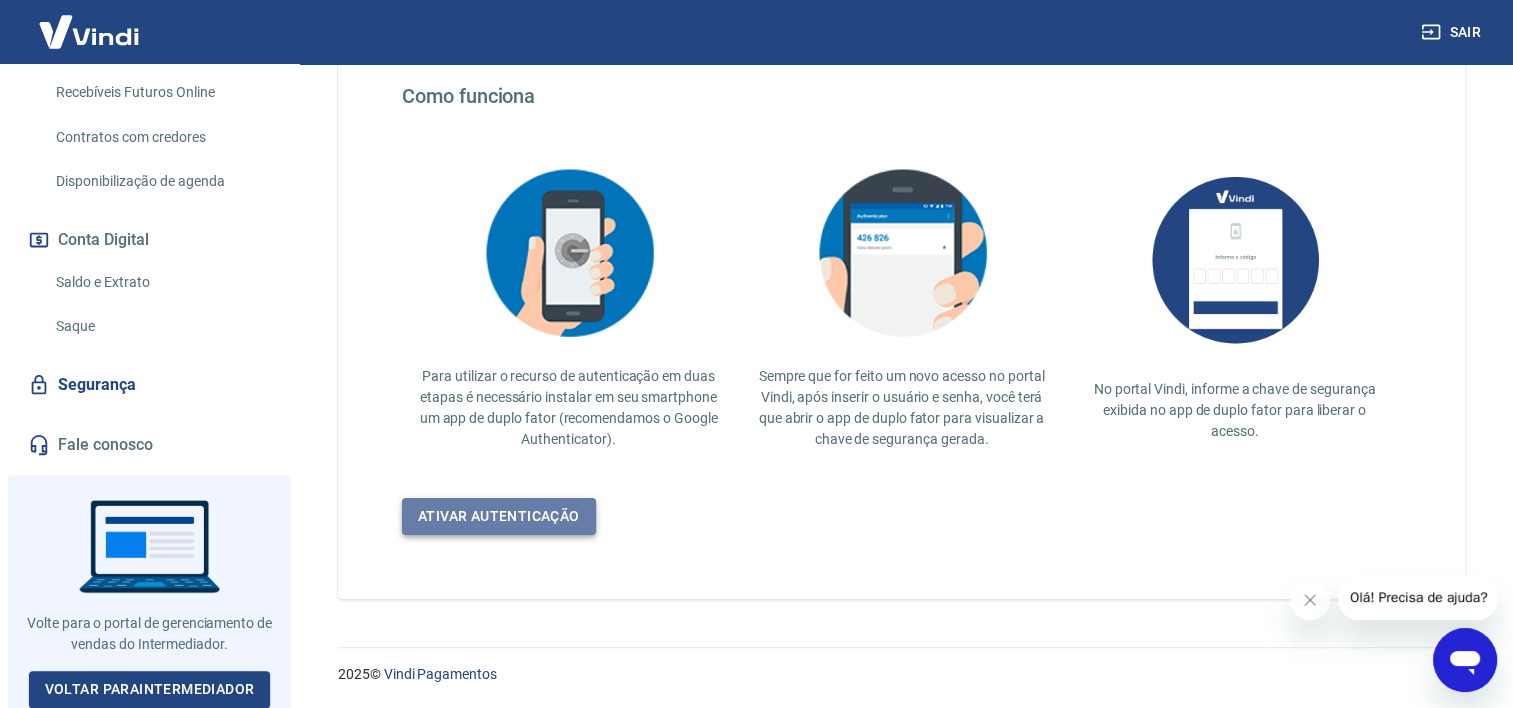 click on "Ativar autenticação" at bounding box center [499, 516] 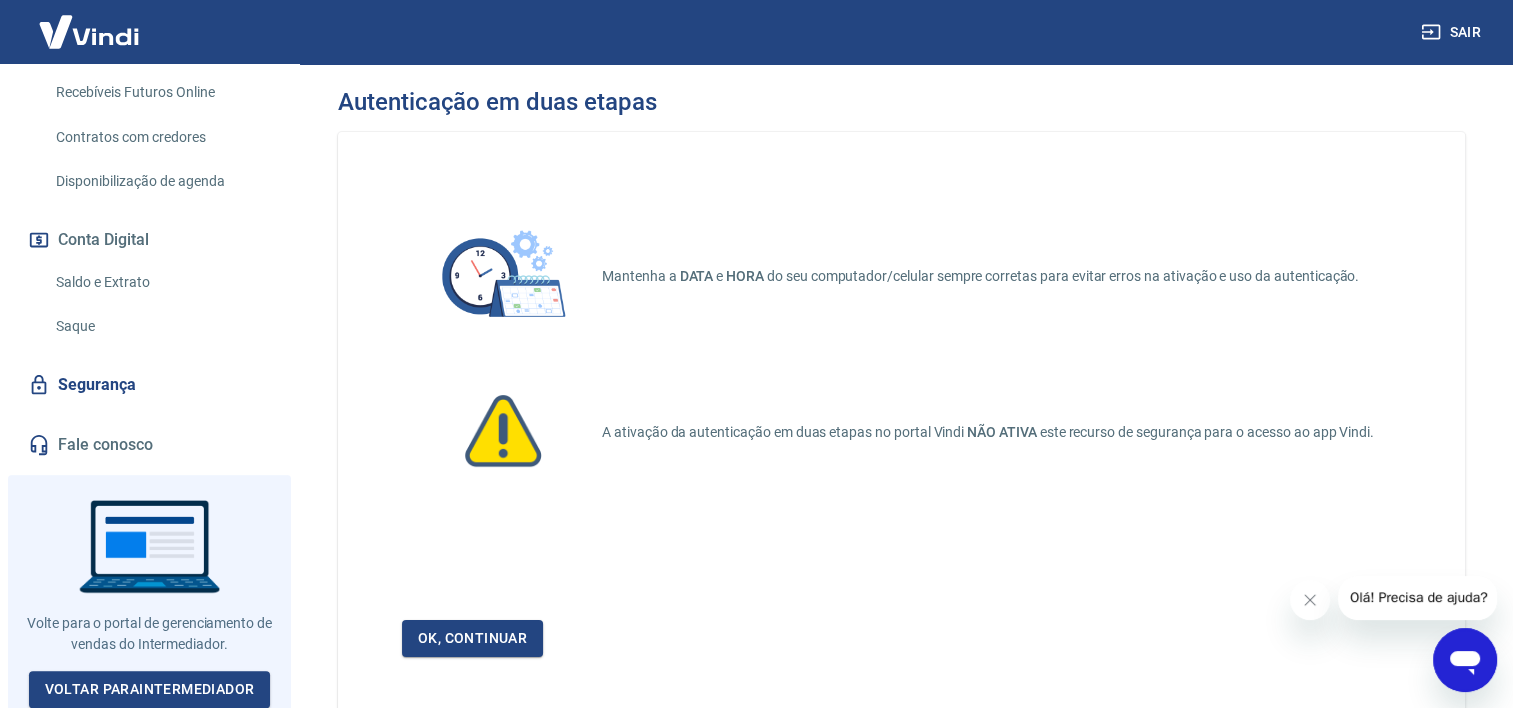 click on "Ok, continuar" at bounding box center (472, 638) 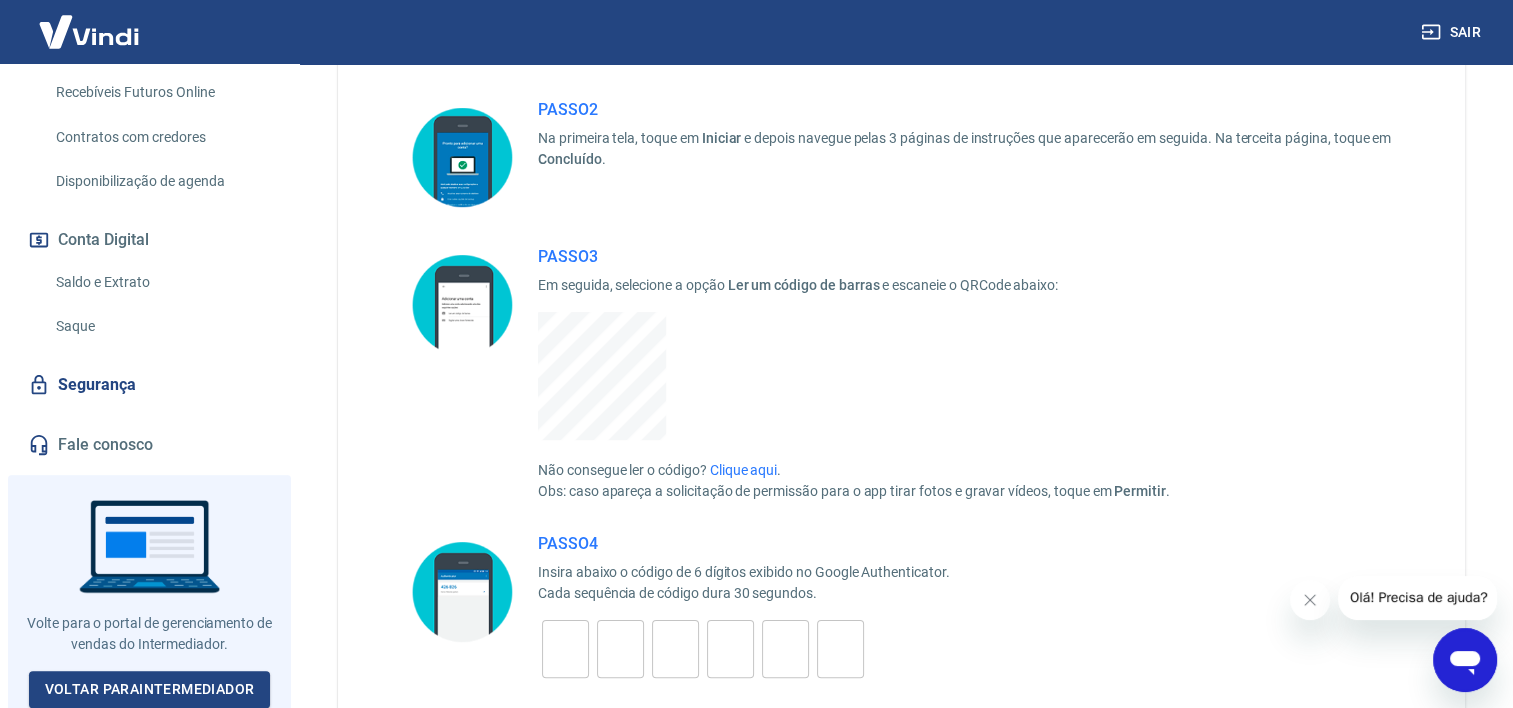 scroll, scrollTop: 544, scrollLeft: 0, axis: vertical 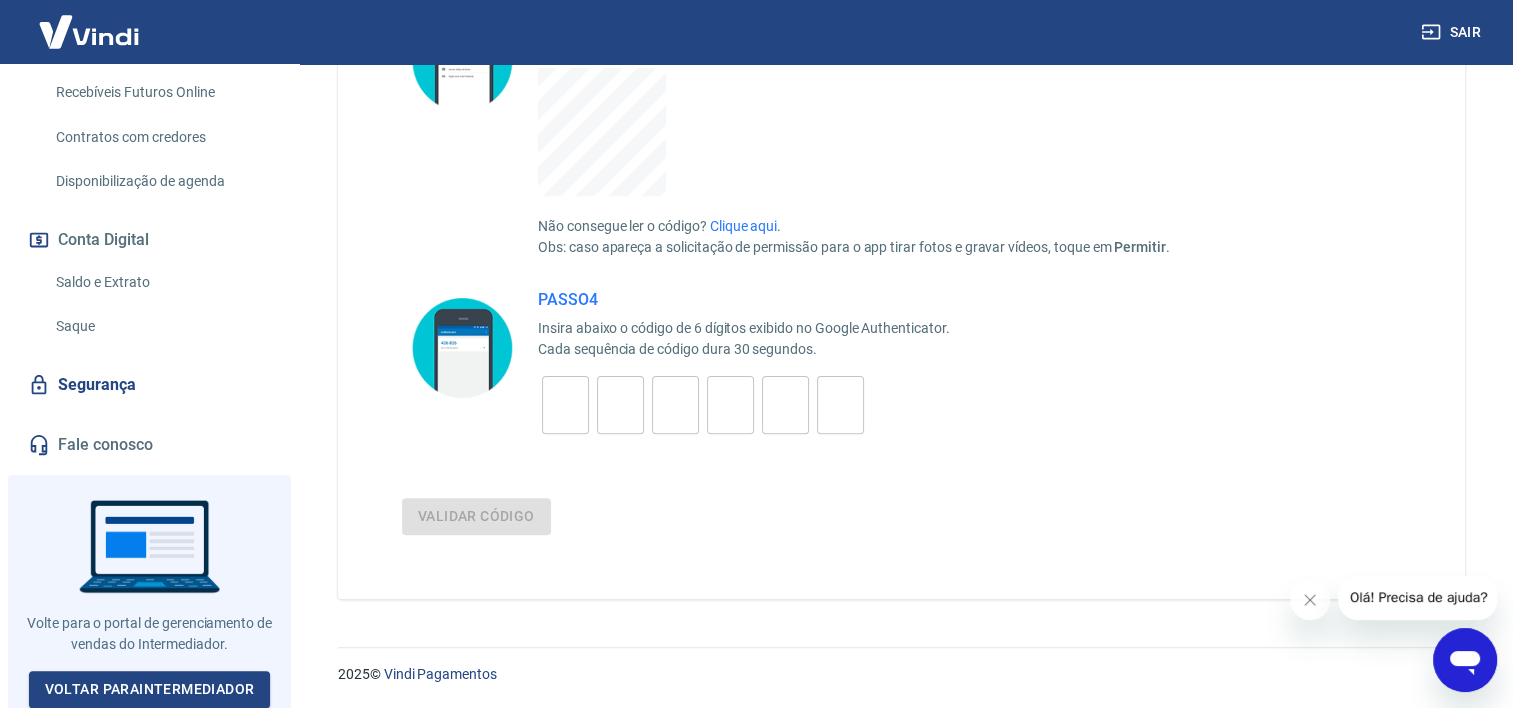 click at bounding box center [565, 405] 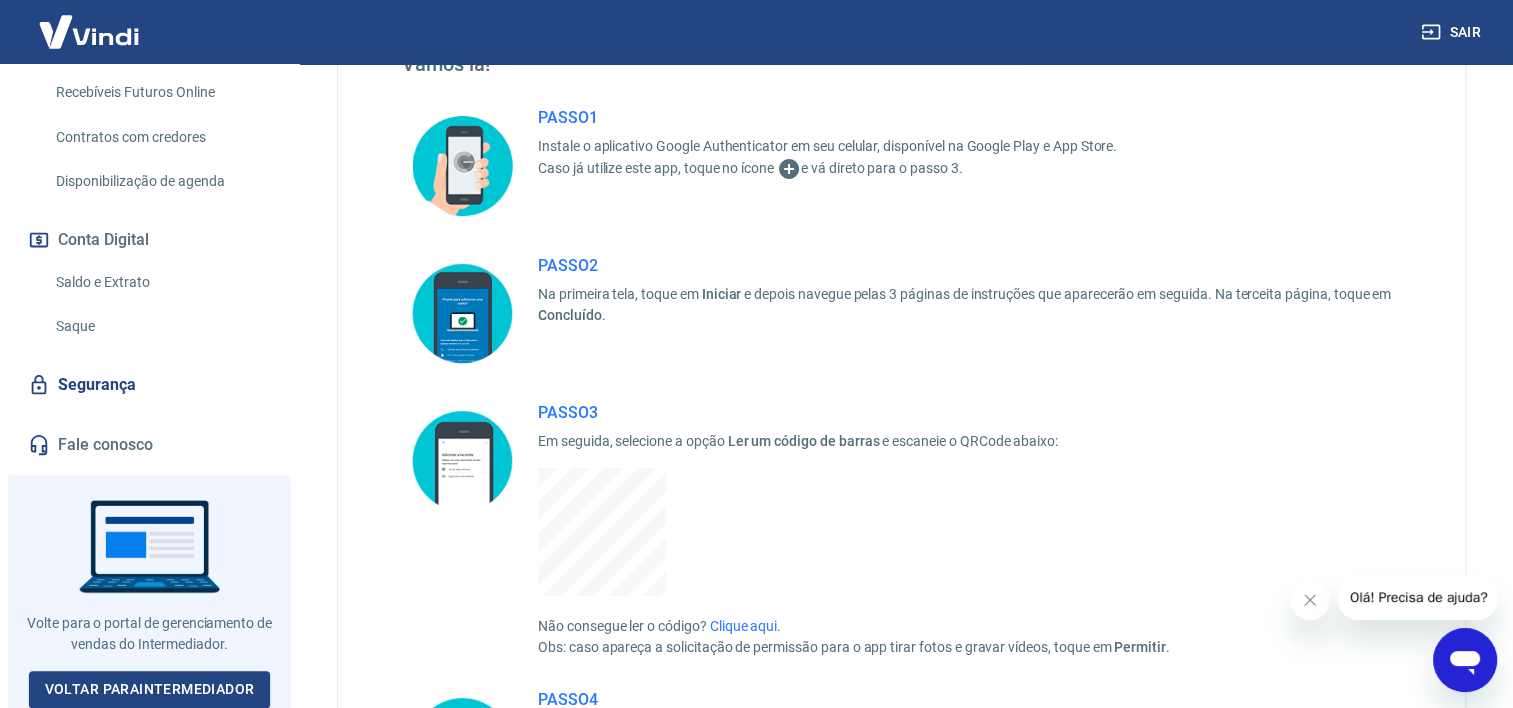 scroll, scrollTop: 0, scrollLeft: 0, axis: both 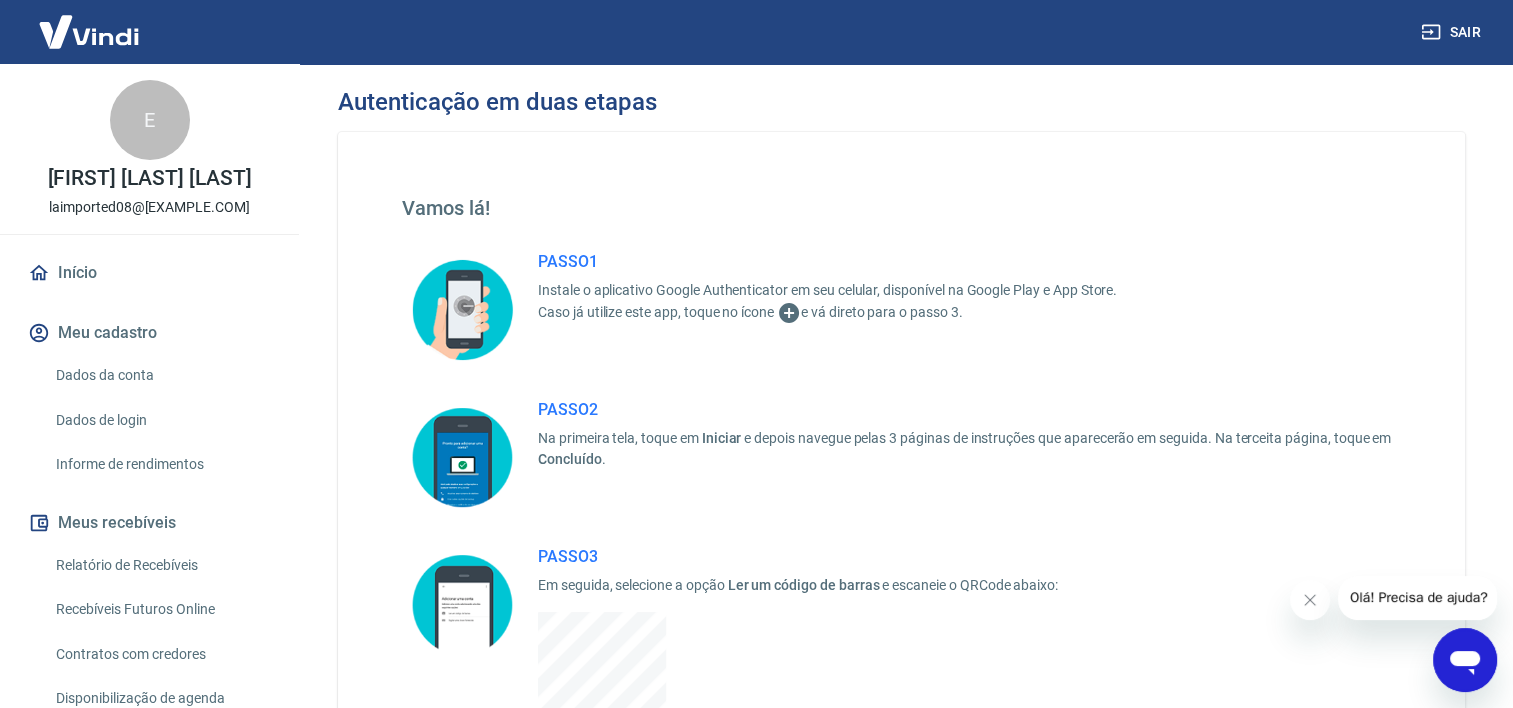 click on "Dados da conta" at bounding box center [161, 375] 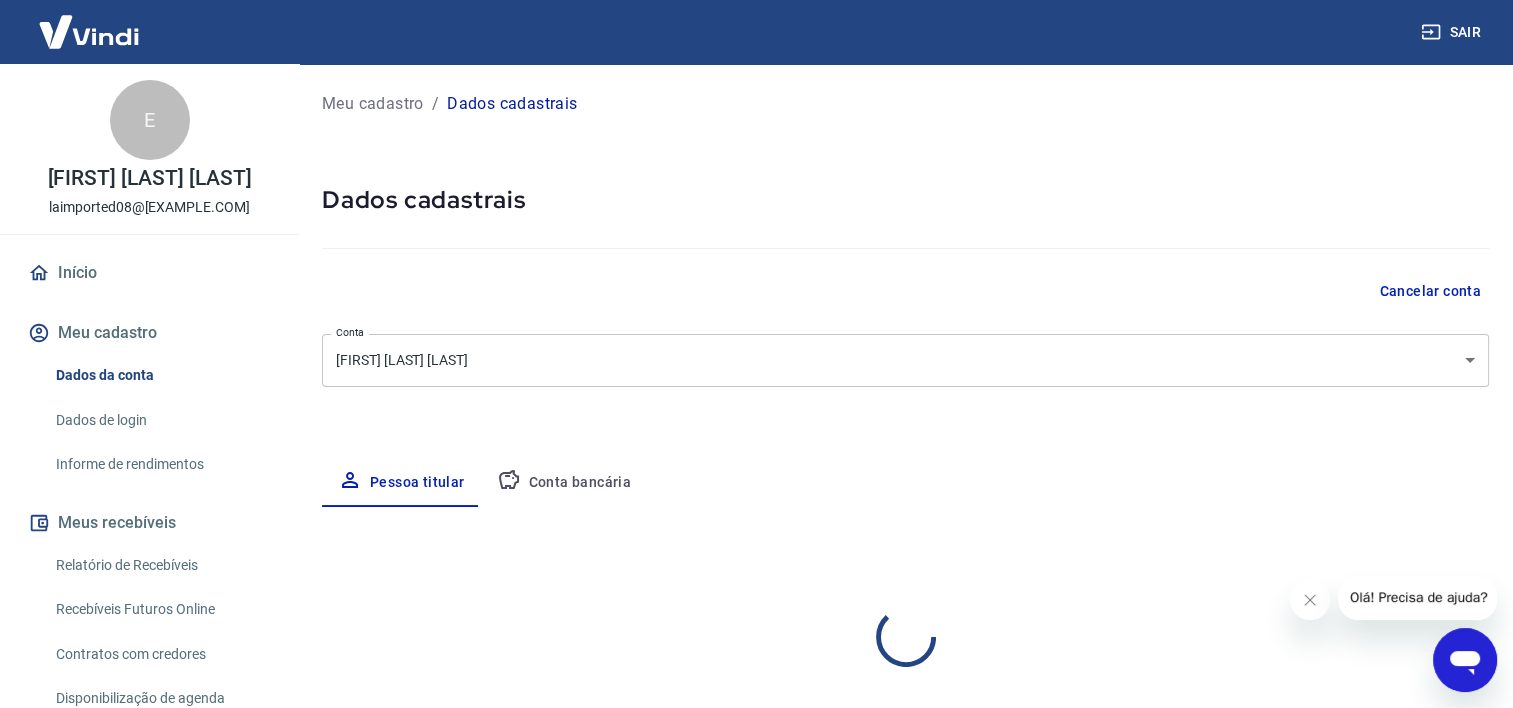 select on "MA" 